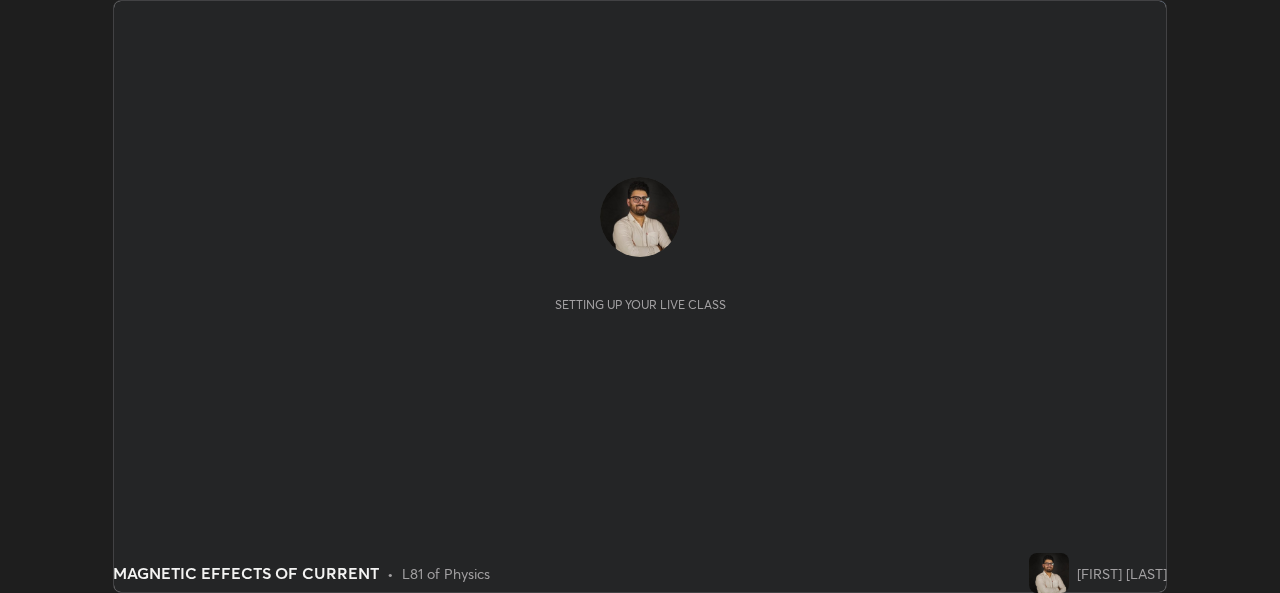 scroll, scrollTop: 0, scrollLeft: 0, axis: both 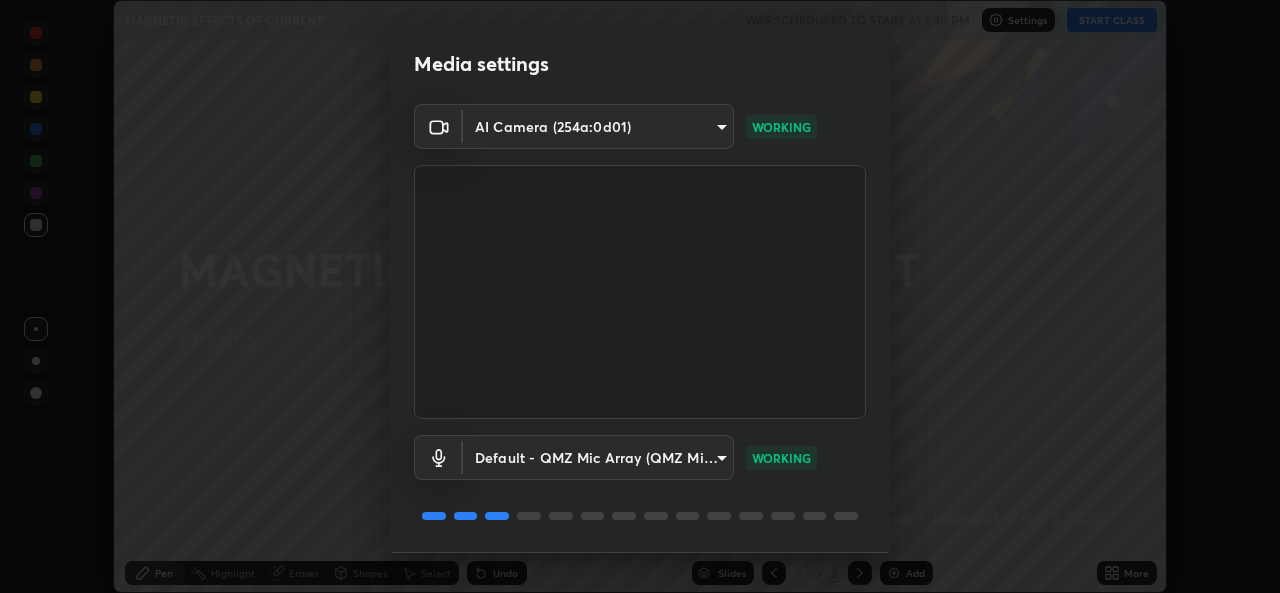 click on "Erase all MAGNETIC EFFECTS OF CURRENT WAS SCHEDULED TO START AT  1:30 PM Settings START CLASS Setting up your live class MAGNETIC EFFECTS OF CURRENT • L81 of Physics [FIRST] [LAST] Pen Highlight Eraser Shapes Select Undo Slides 2 / 2 Add More Enable hand raising Enable raise hand to speak to learners. Once enabled, chat will be turned off temporarily. Enable x   No doubts shared Encourage your learners to ask a doubt for better clarity Report an issue Reason for reporting Buffering Chat not working Audio - Video sync issue Educator video quality low ​ Attach an image Report Media settings AI Camera (254a:0d01) [HASH] WORKING Default - QMZ Mic Array (QMZ Mic Array) default WORKING 1 / 5 Next" at bounding box center (640, 296) 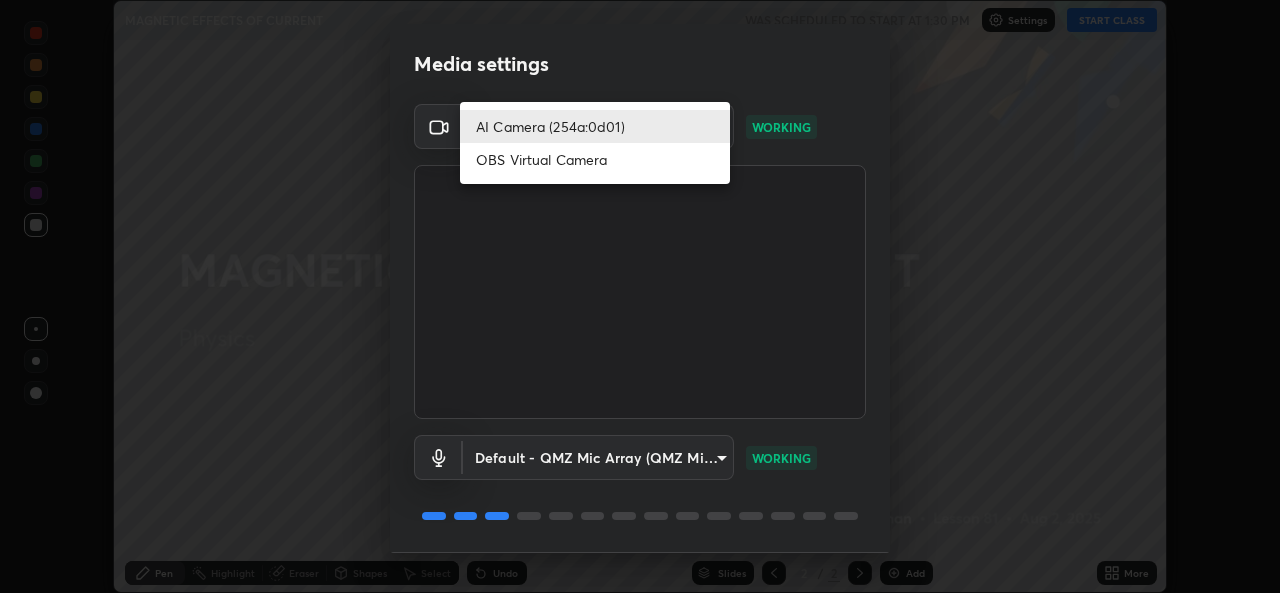 click on "OBS Virtual Camera" at bounding box center [595, 159] 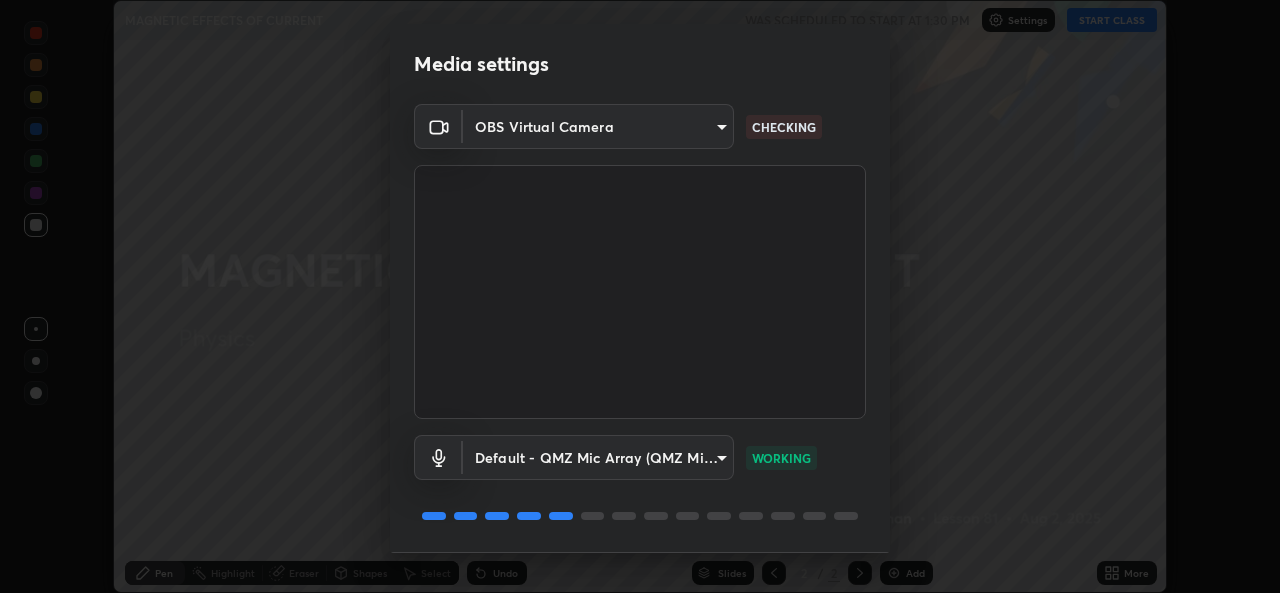click on "Erase all MAGNETIC EFFECTS OF CURRENT WAS SCHEDULED TO START AT  1:30 PM Settings START CLASS Setting up your live class MAGNETIC EFFECTS OF CURRENT • L81 of Physics [FIRST] [LAST] Pen Highlight Eraser Shapes Select Undo Slides 2 / 2 Add More Enable hand raising Enable raise hand to speak to learners. Once enabled, chat will be turned off temporarily. Enable x   No doubts shared Encourage your learners to ask a doubt for better clarity Report an issue Reason for reporting Buffering Chat not working Audio - Video sync issue Educator video quality low ​ Attach an image Report Media settings OBS Virtual Camera [HASH] CHECKING Default - QMZ Mic Array (QMZ Mic Array) default WORKING 1 / 5 Next" at bounding box center (640, 296) 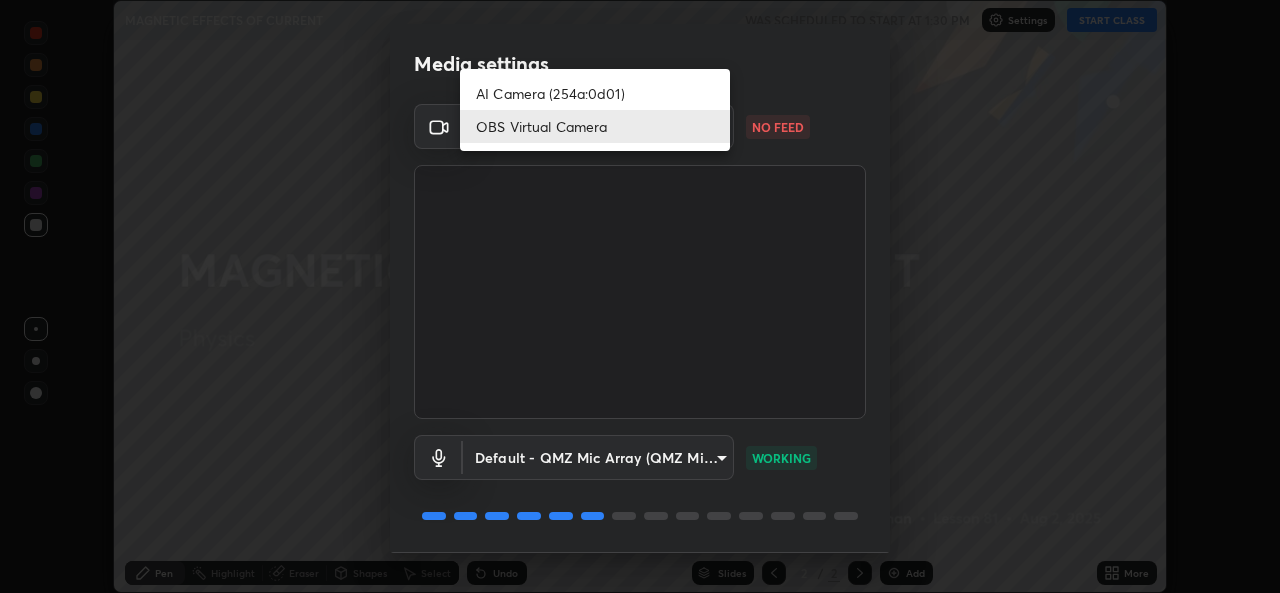 click on "AI Camera (254a:0d01)" at bounding box center [595, 93] 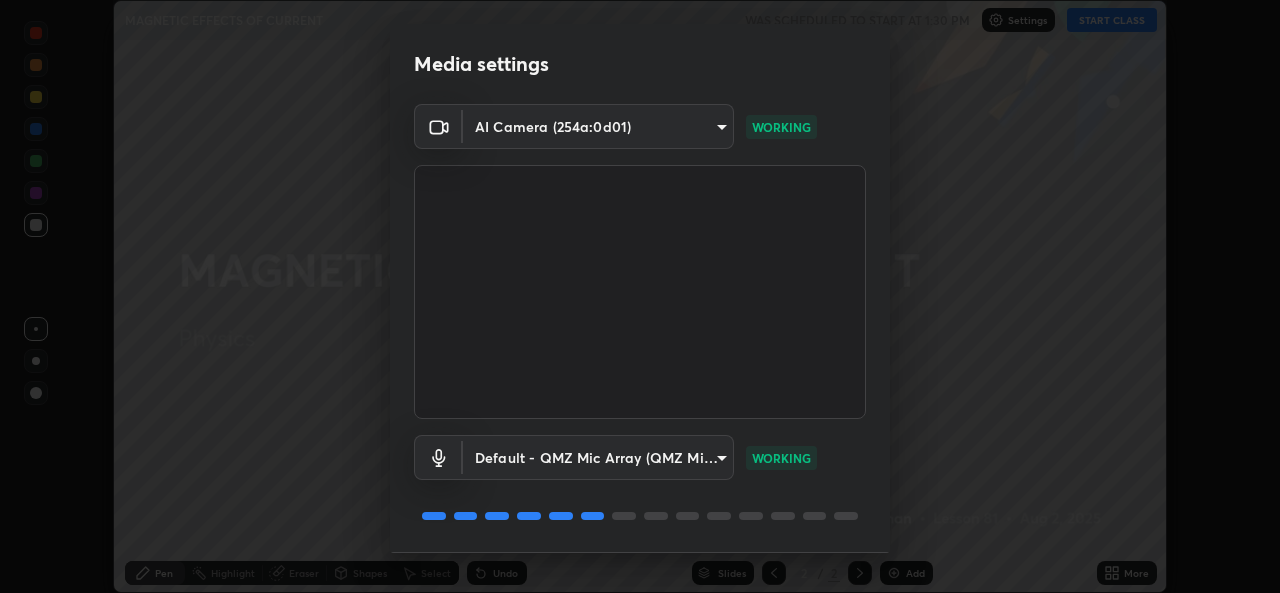 scroll, scrollTop: 63, scrollLeft: 0, axis: vertical 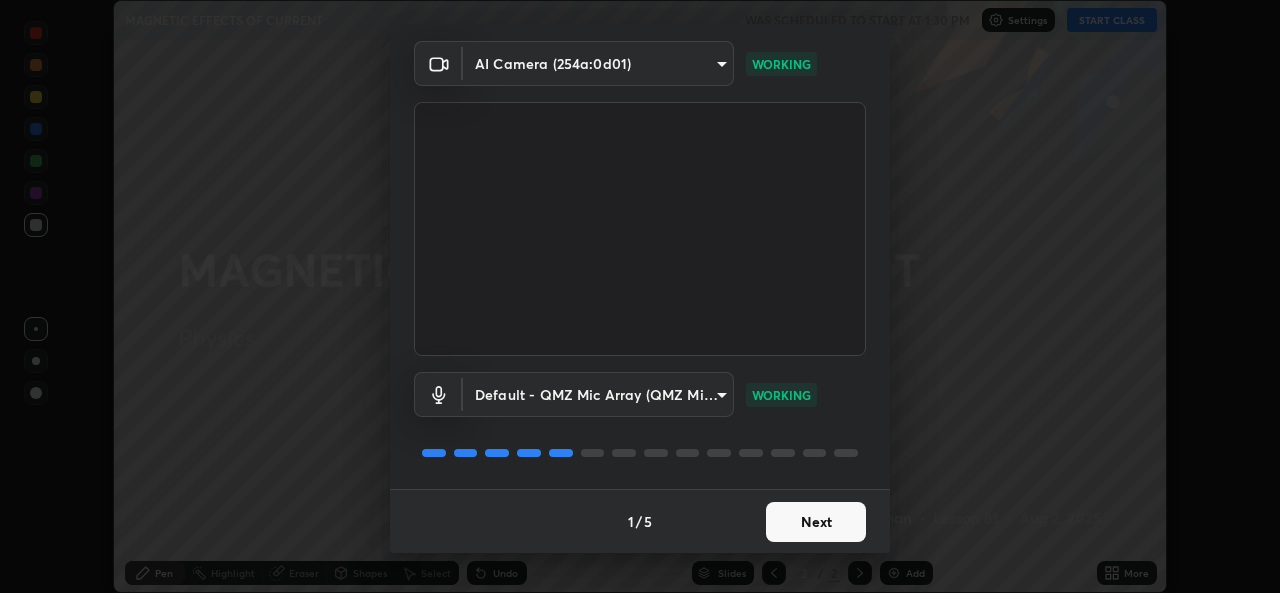 click on "Next" at bounding box center [816, 522] 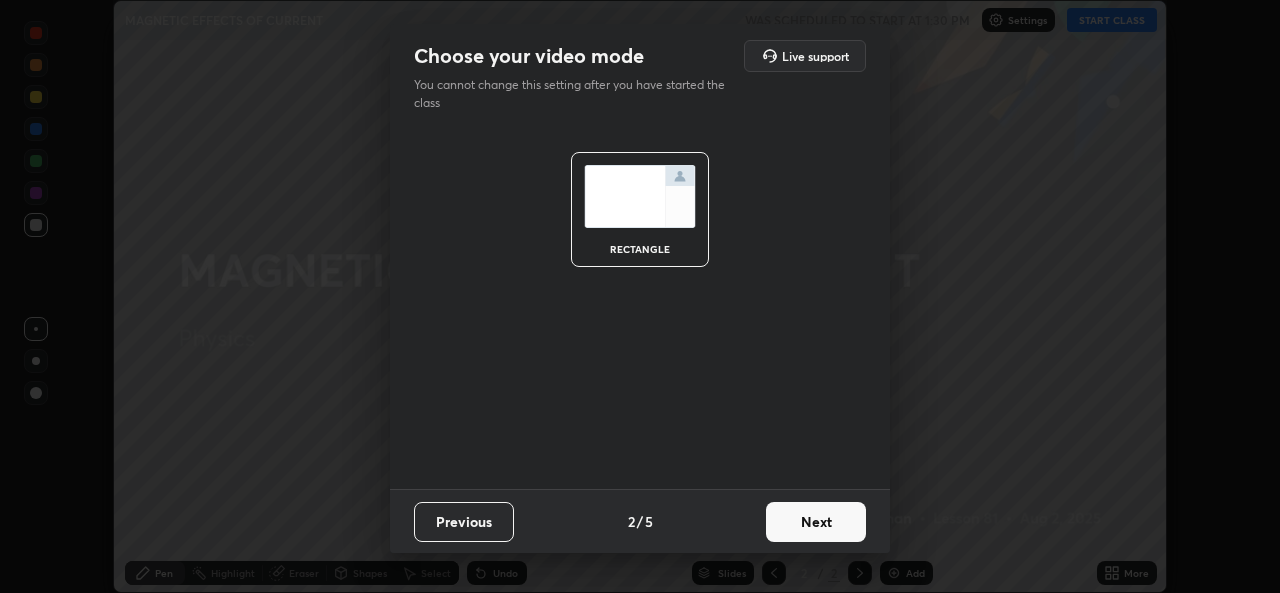 scroll, scrollTop: 0, scrollLeft: 0, axis: both 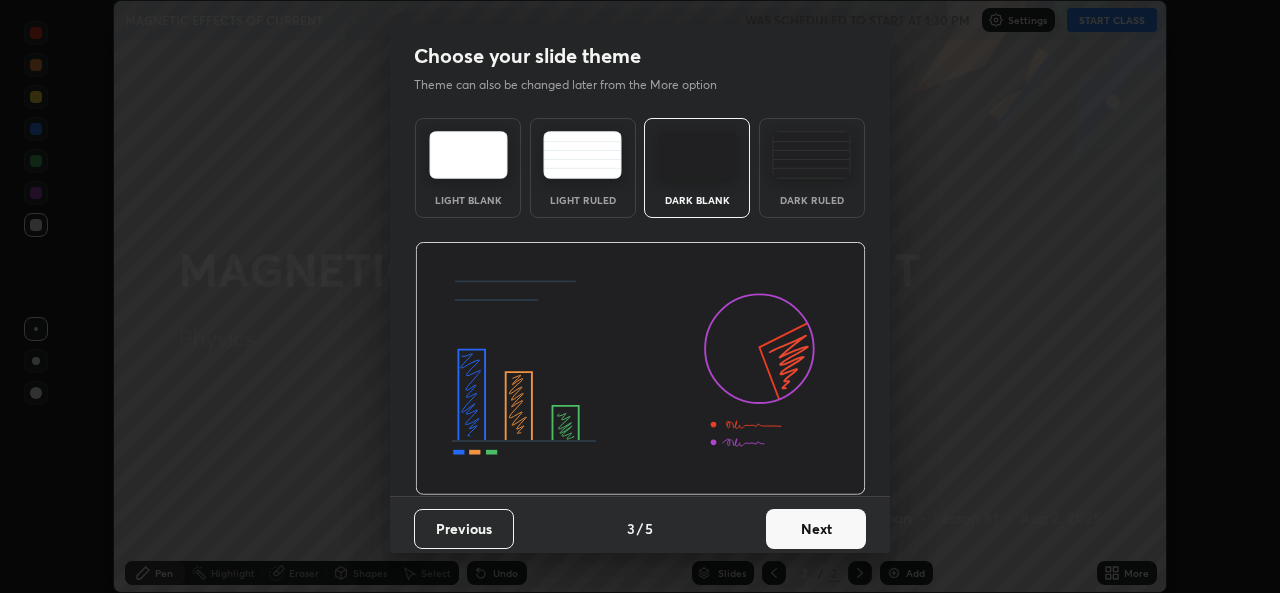 click on "Next" at bounding box center [816, 529] 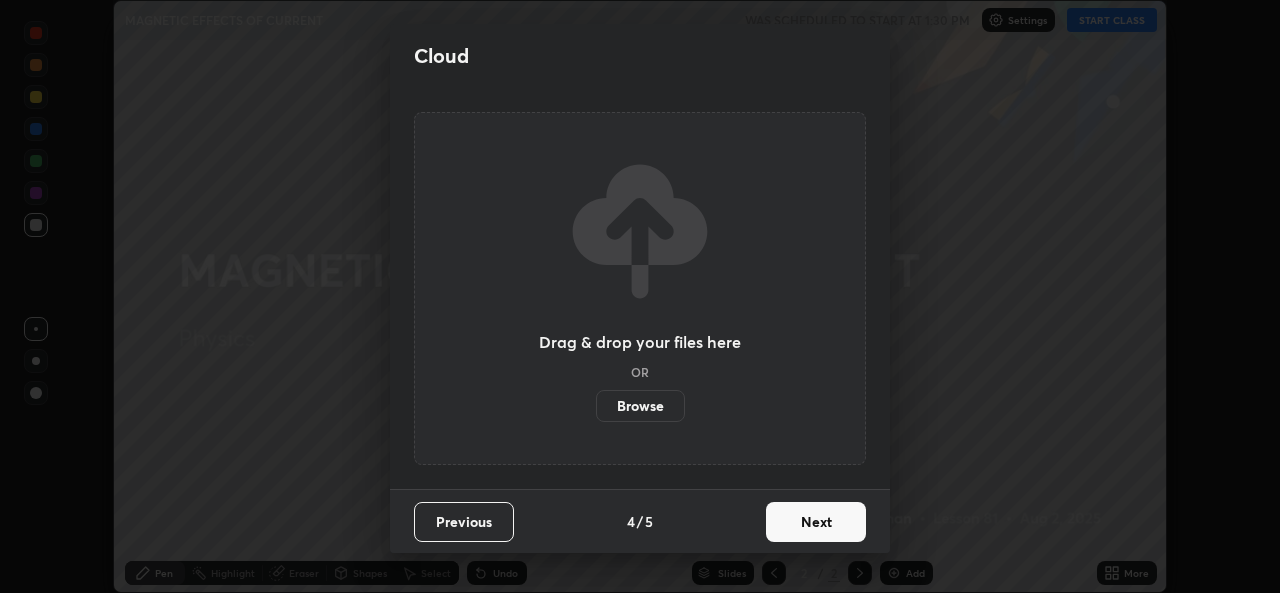 click on "Next" at bounding box center (816, 522) 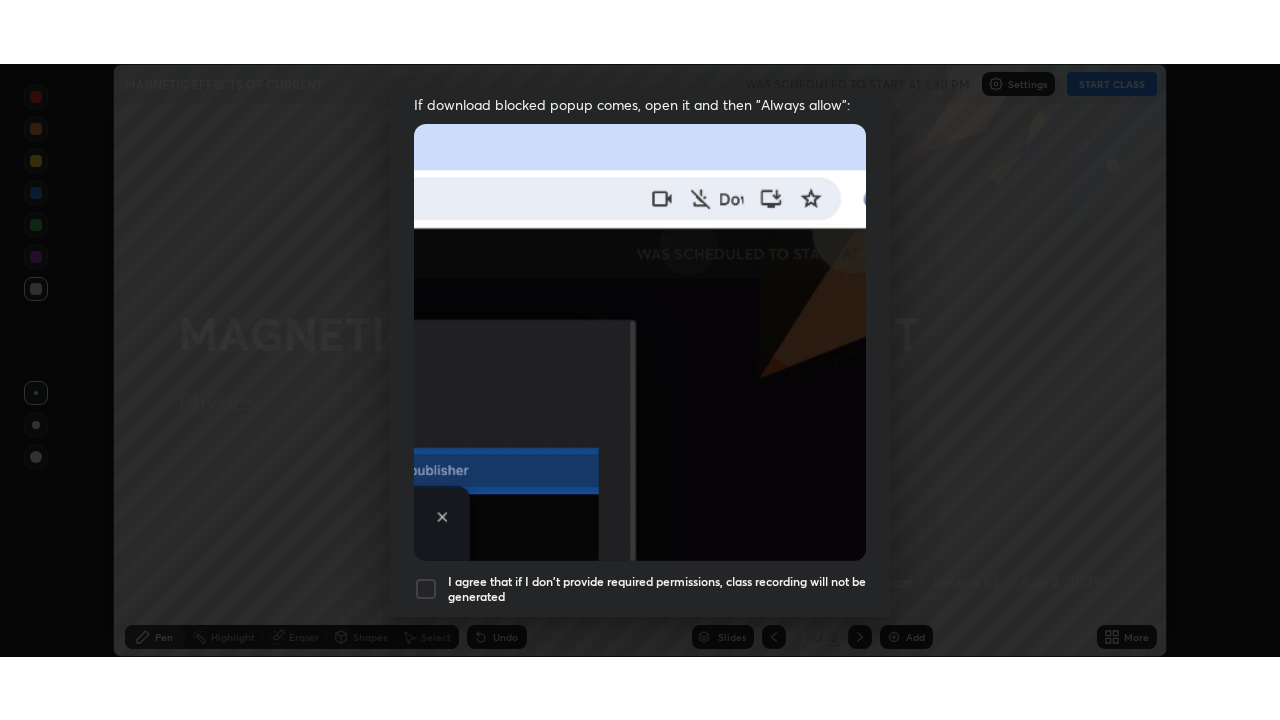scroll, scrollTop: 471, scrollLeft: 0, axis: vertical 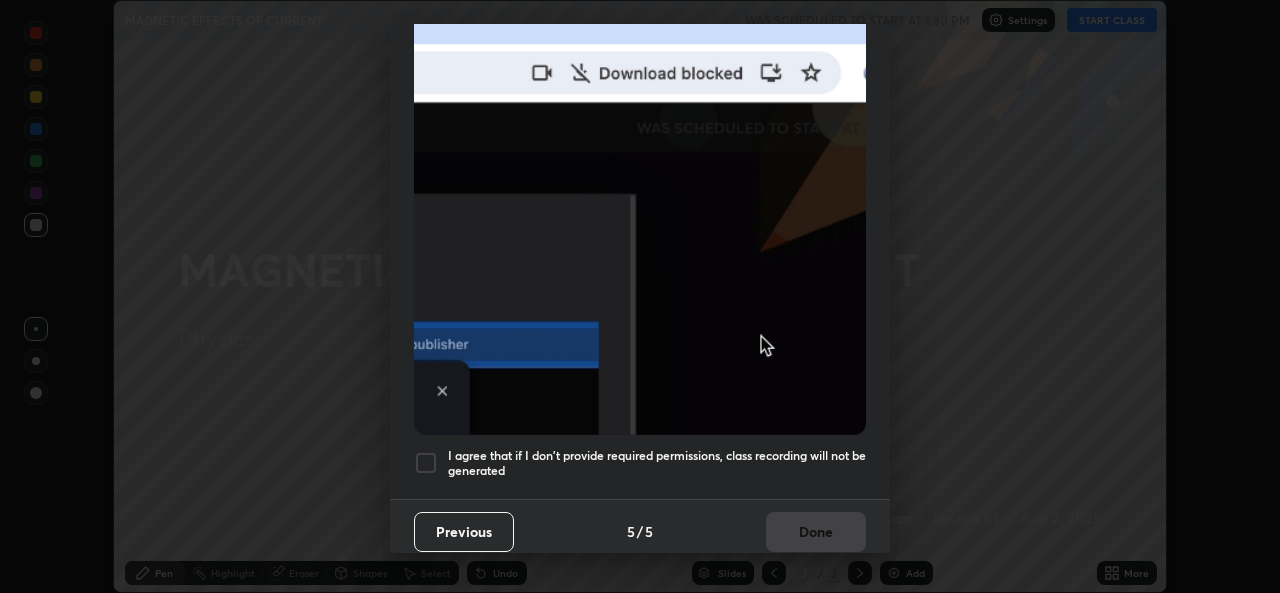 click at bounding box center (426, 463) 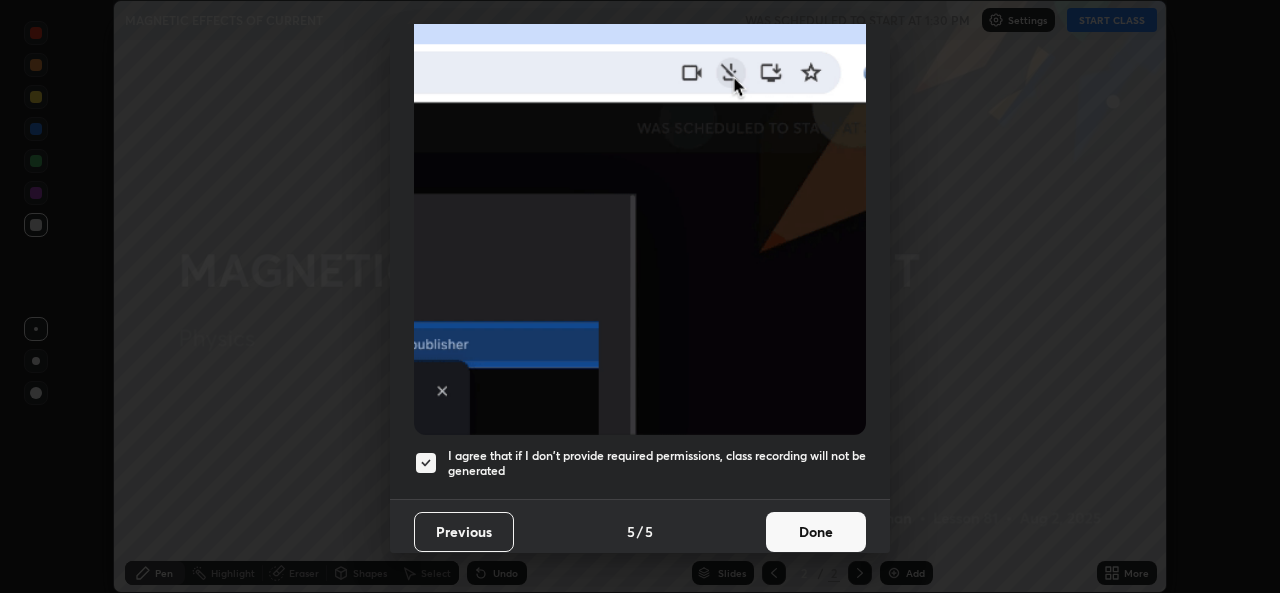 click on "Done" at bounding box center (816, 532) 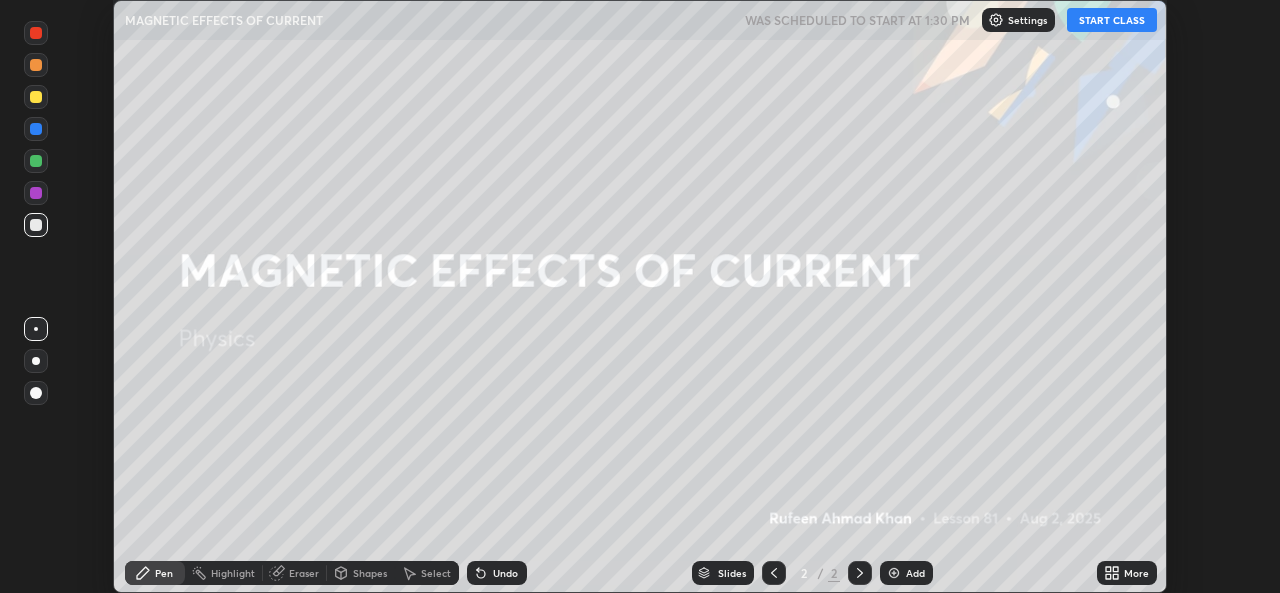 click on "START CLASS" at bounding box center [1112, 20] 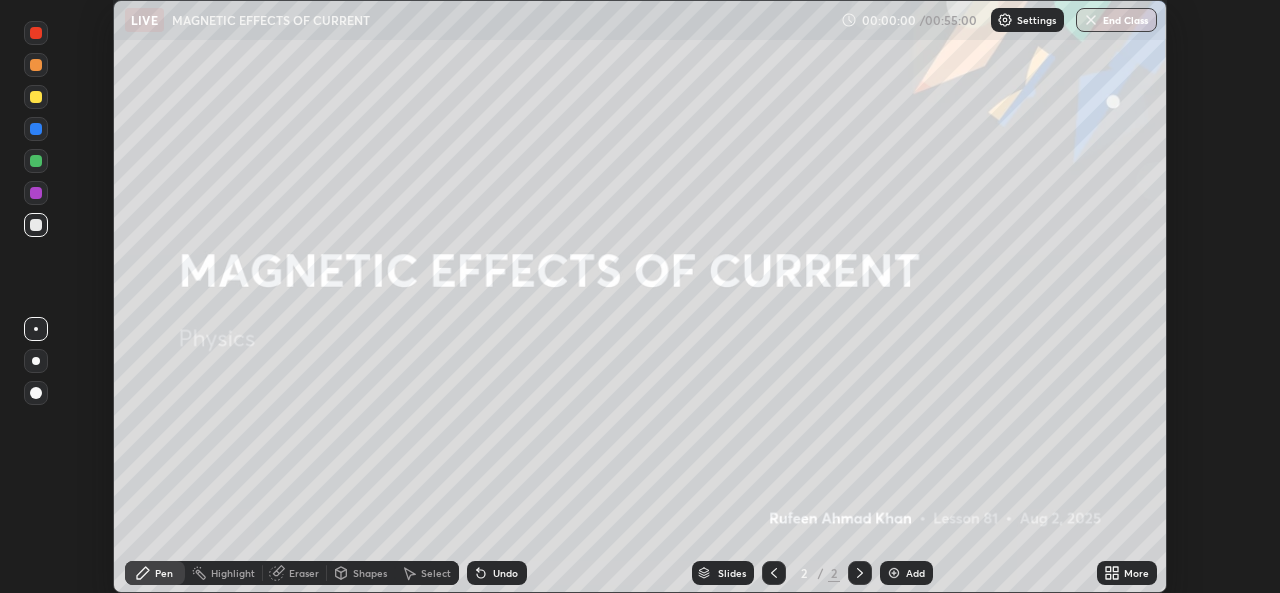 click 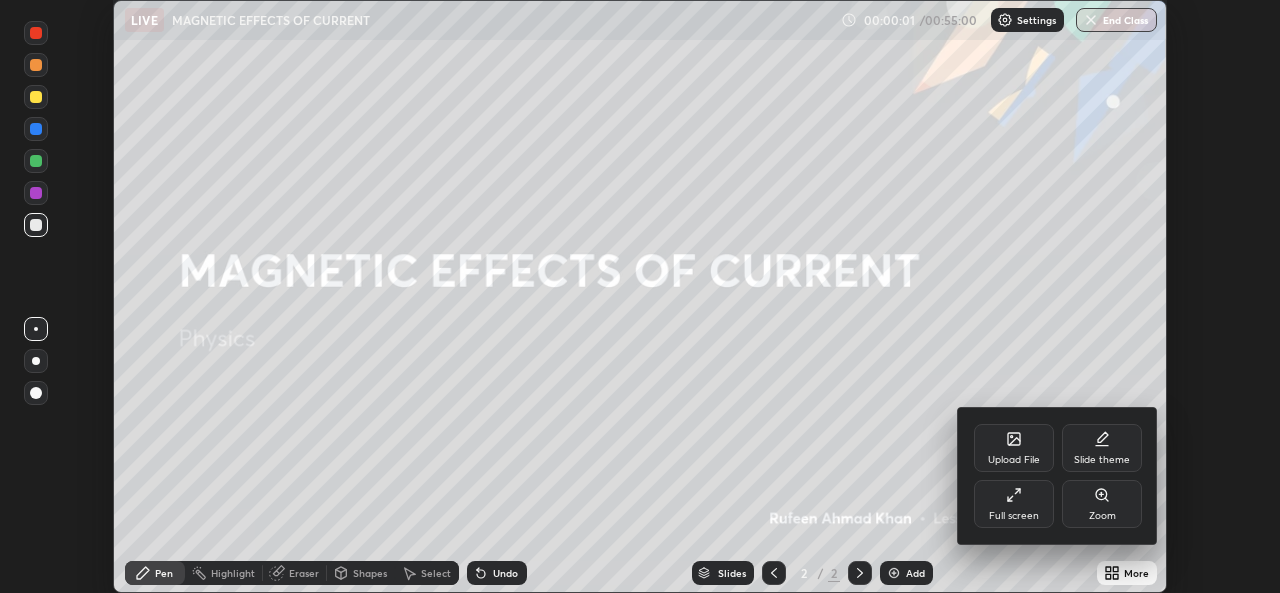 click 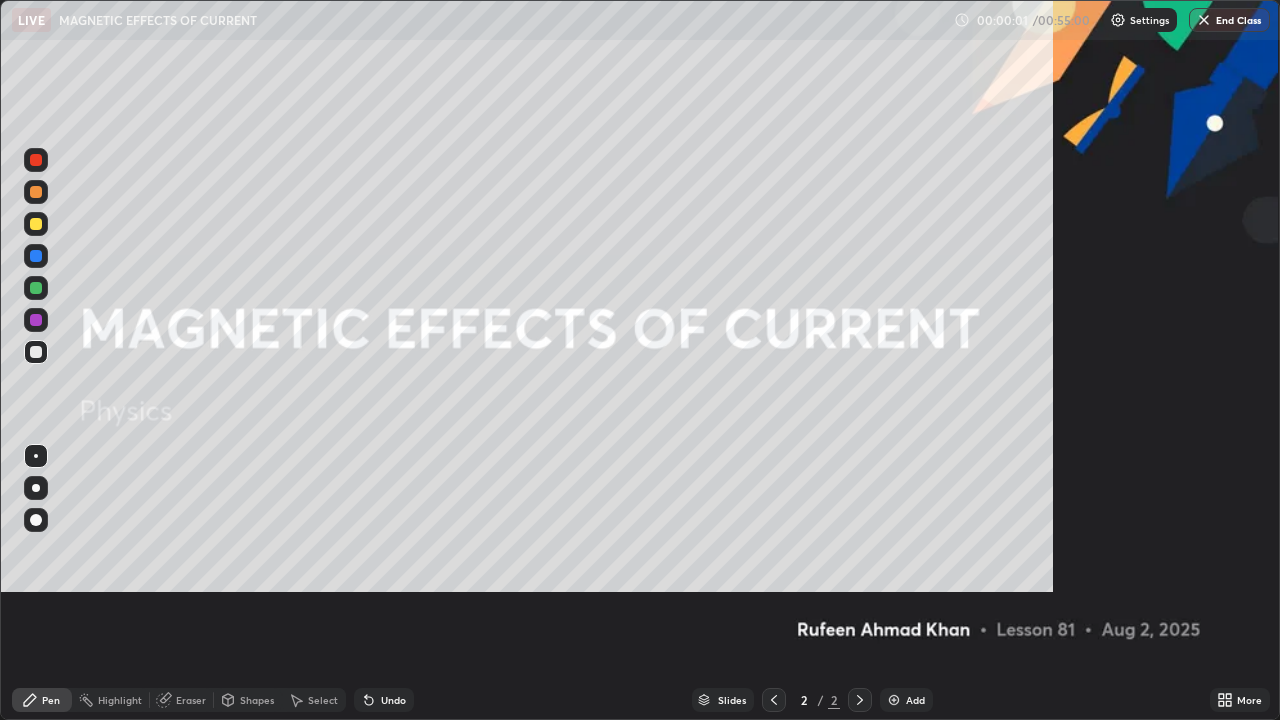 scroll, scrollTop: 99280, scrollLeft: 98720, axis: both 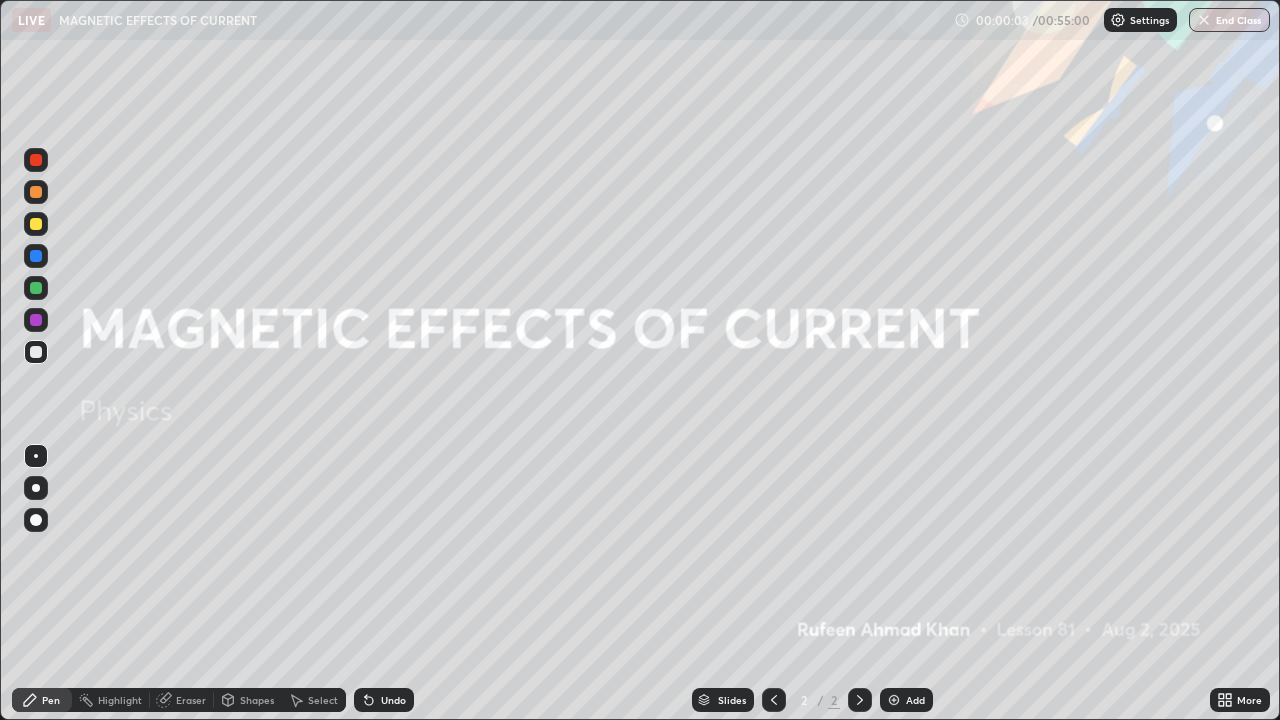 click on "Add" at bounding box center (915, 700) 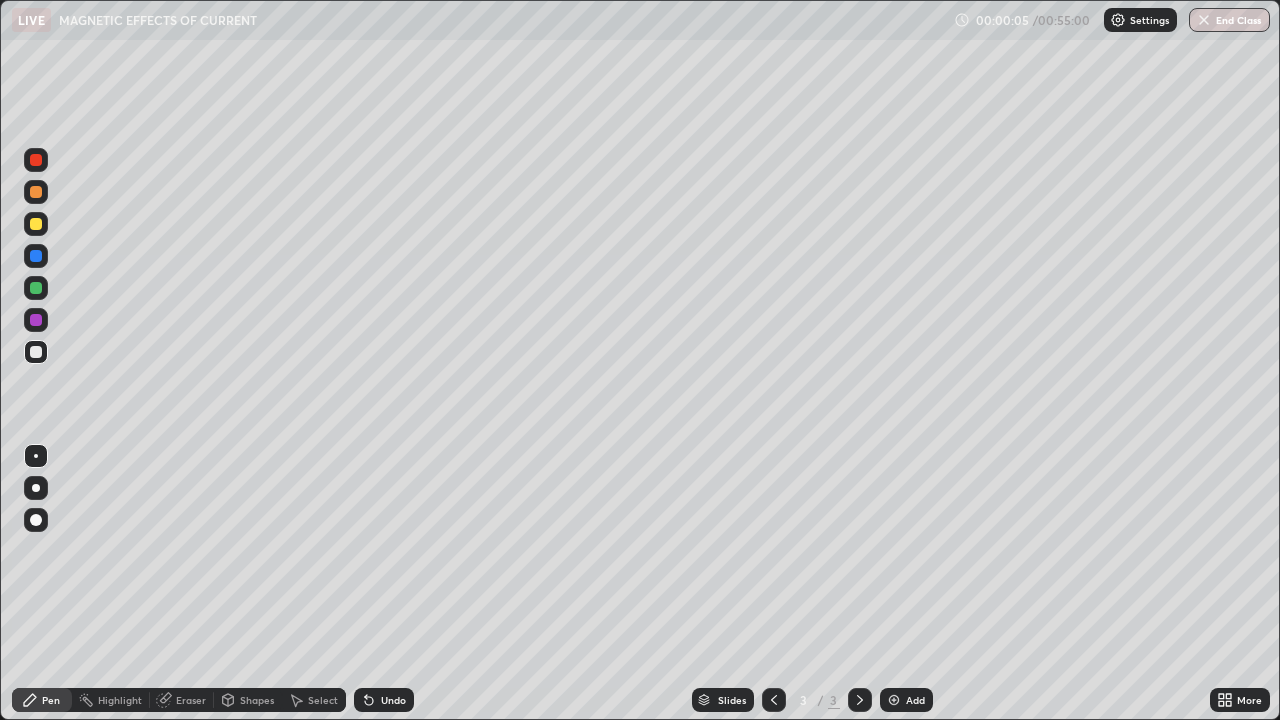 click at bounding box center (36, 488) 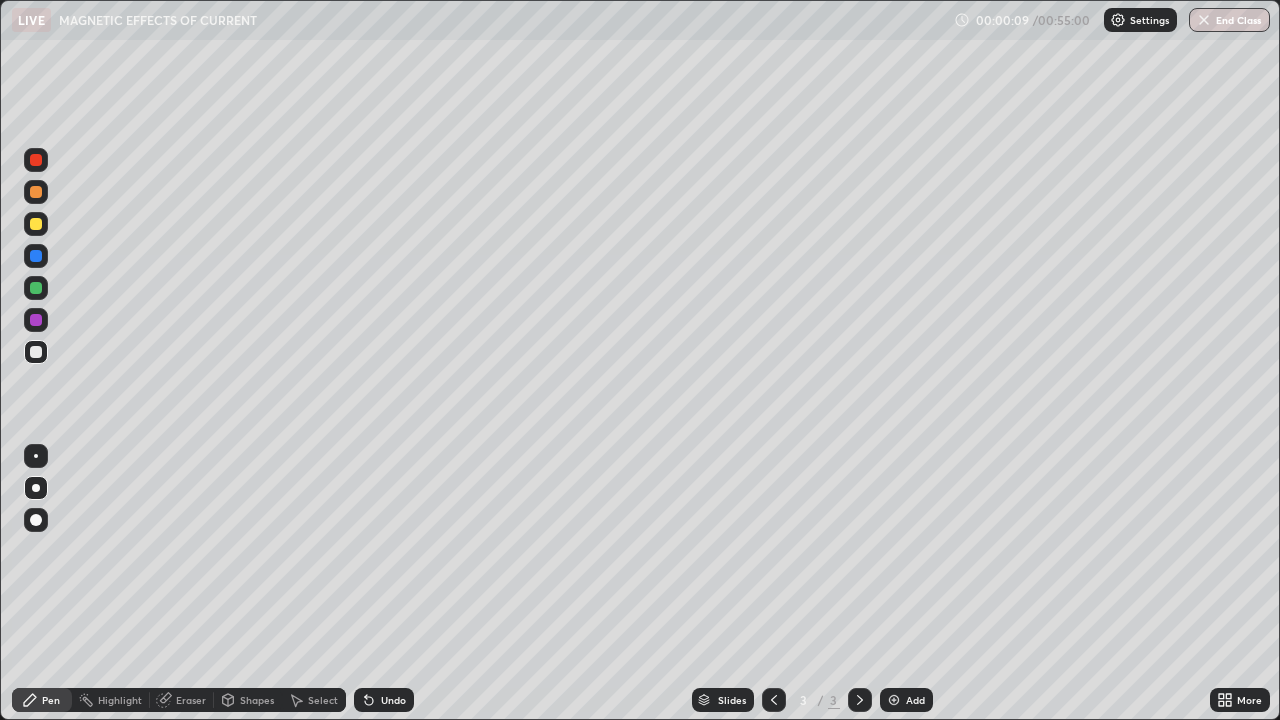 click at bounding box center [36, 288] 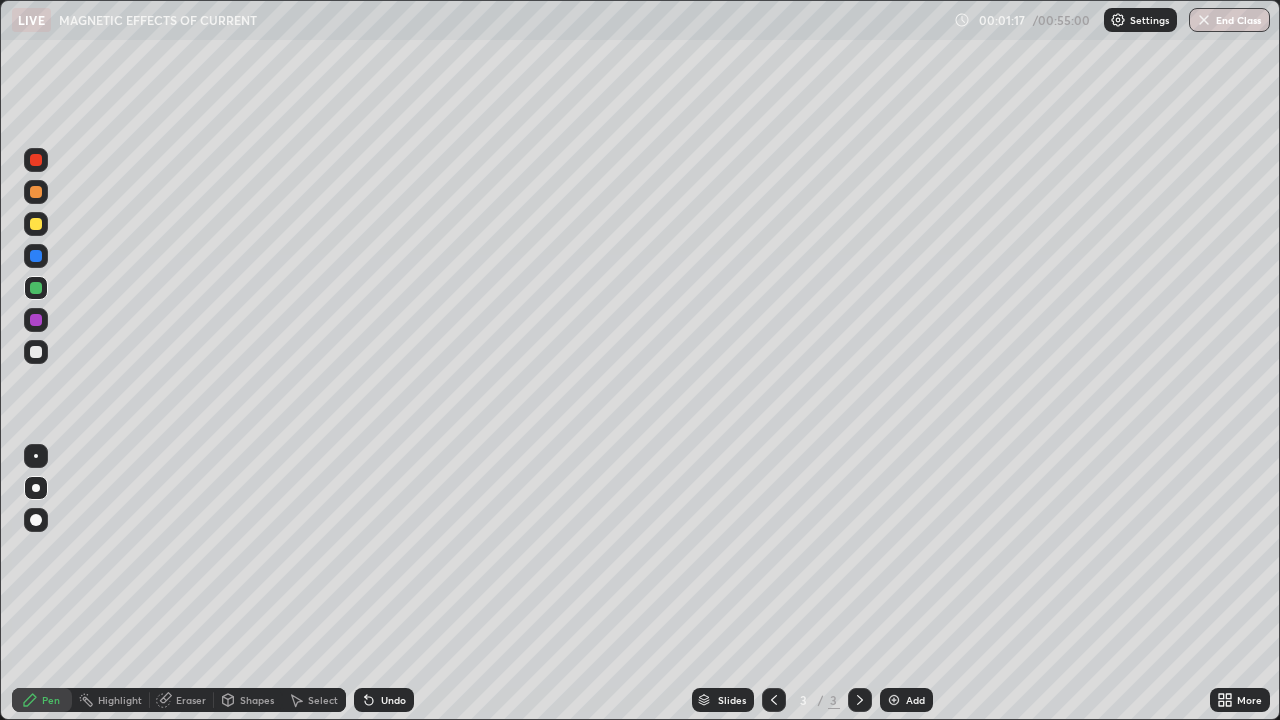 click at bounding box center (36, 352) 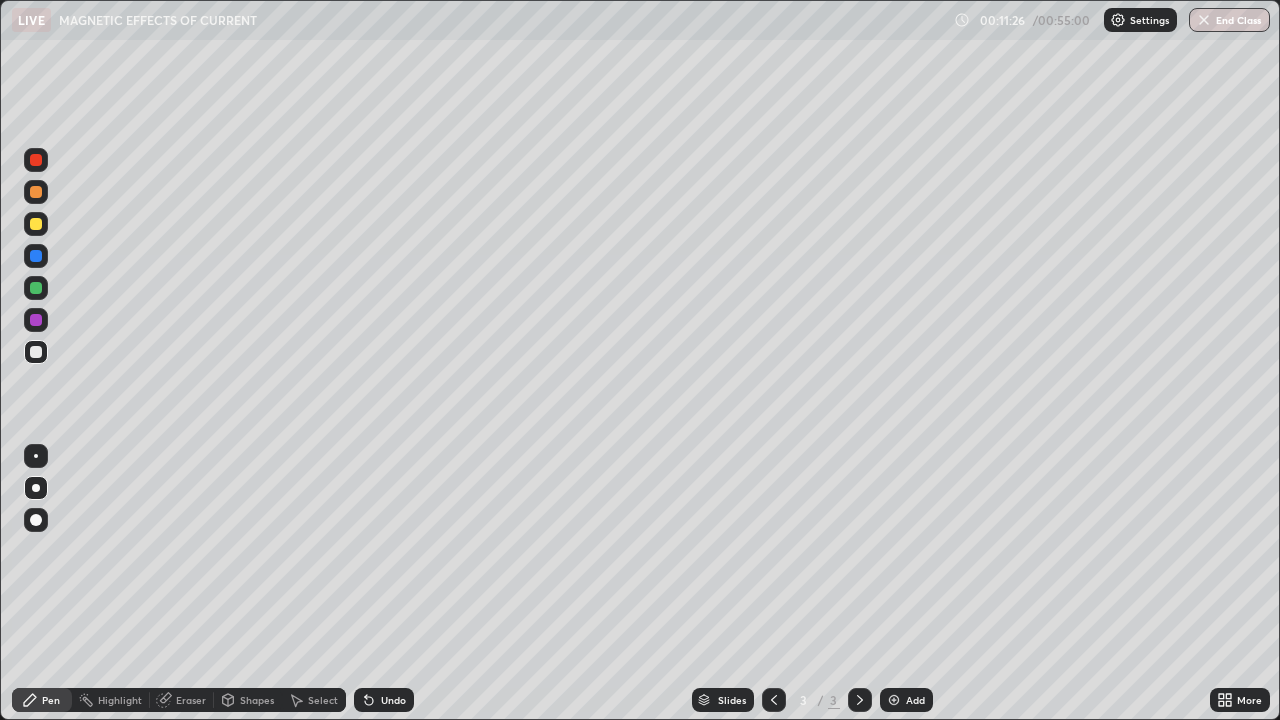 click on "Slides 3 / 3 Add" at bounding box center [812, 700] 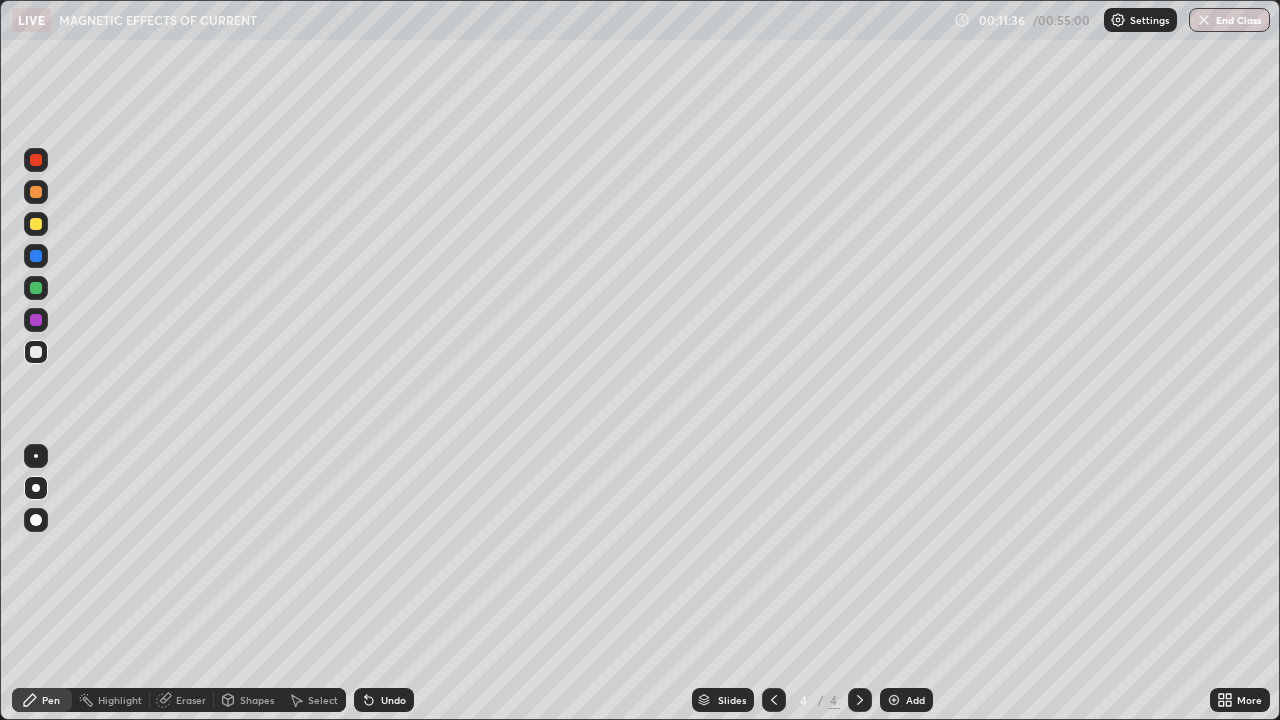 click on "Shapes" at bounding box center (257, 700) 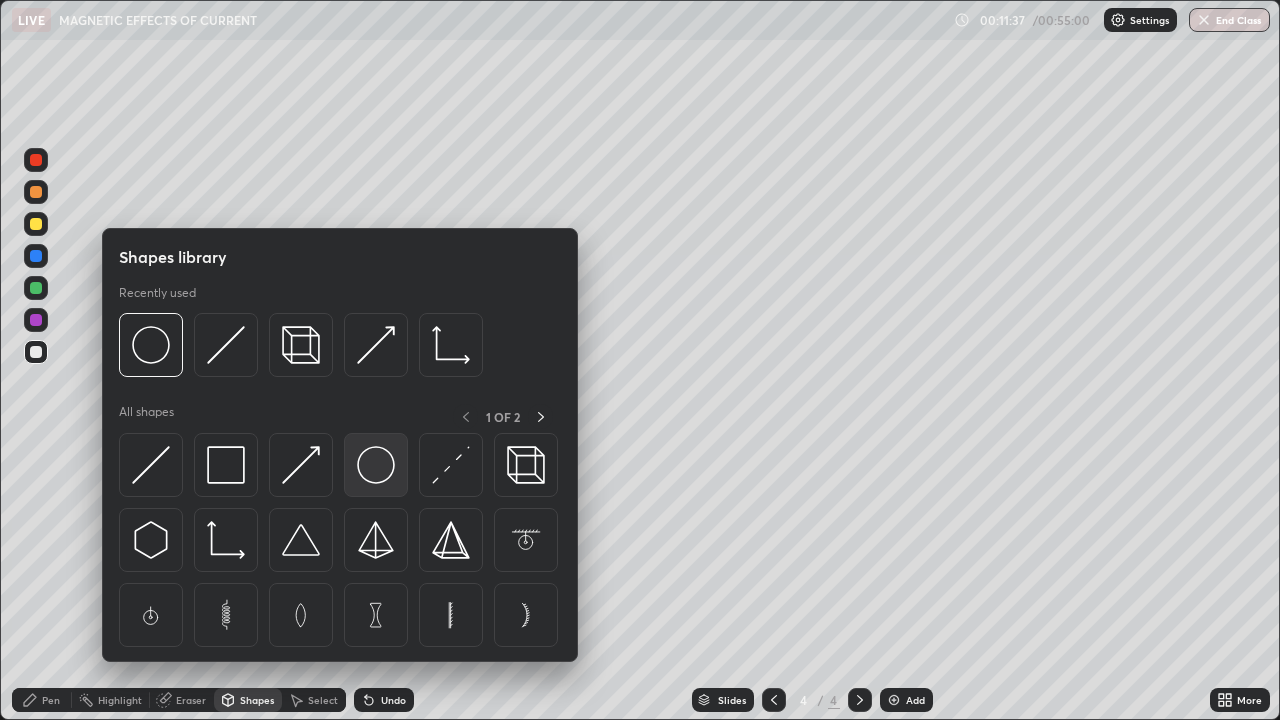 click at bounding box center [376, 465] 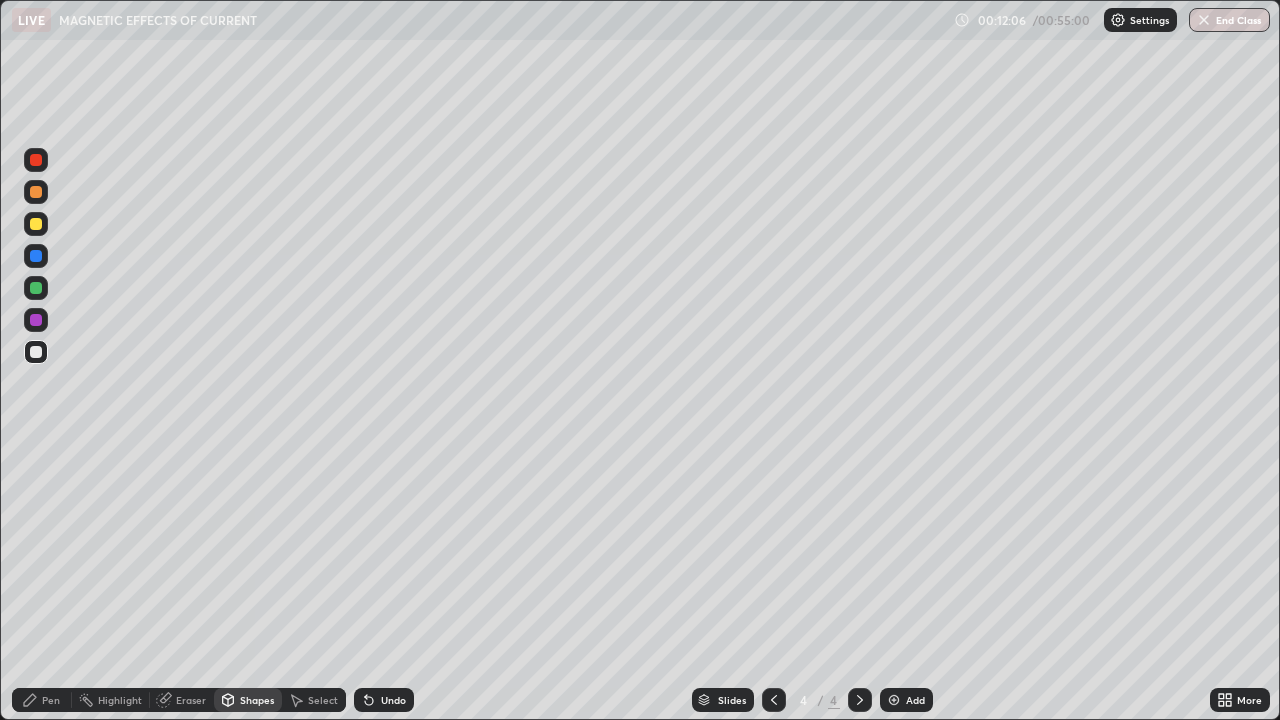 click on "Pen" at bounding box center (51, 700) 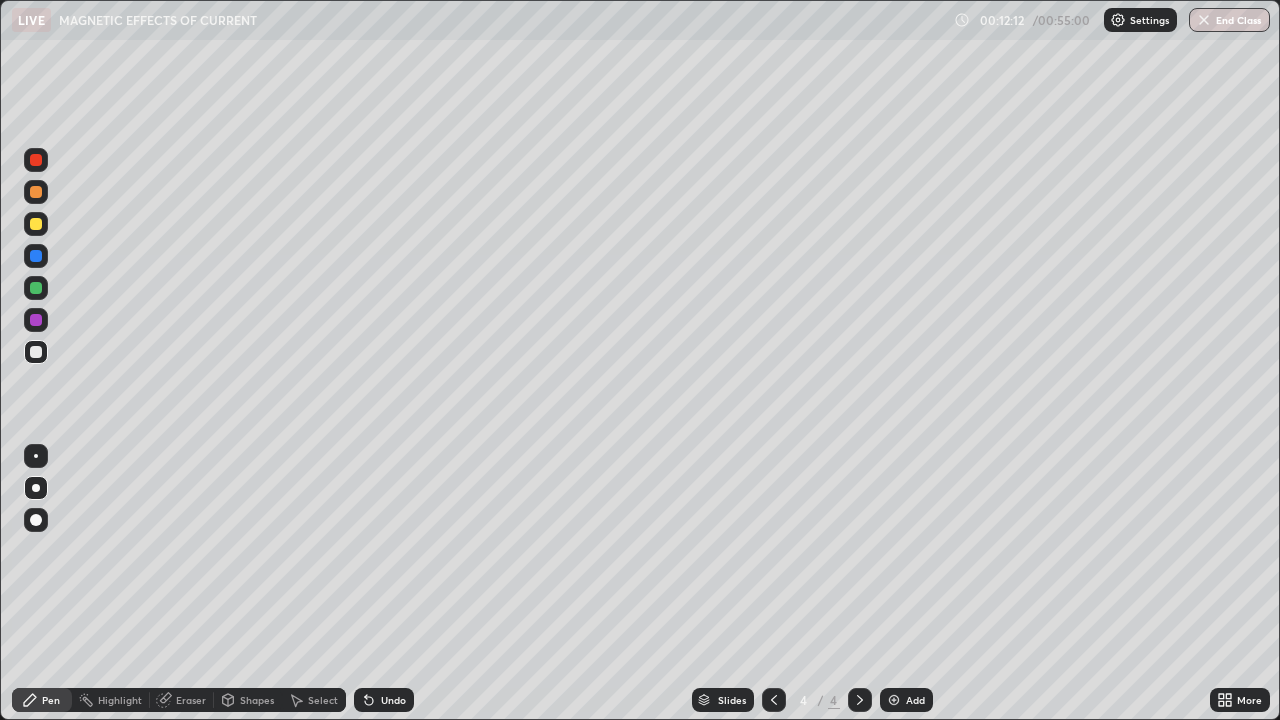 click at bounding box center (36, 288) 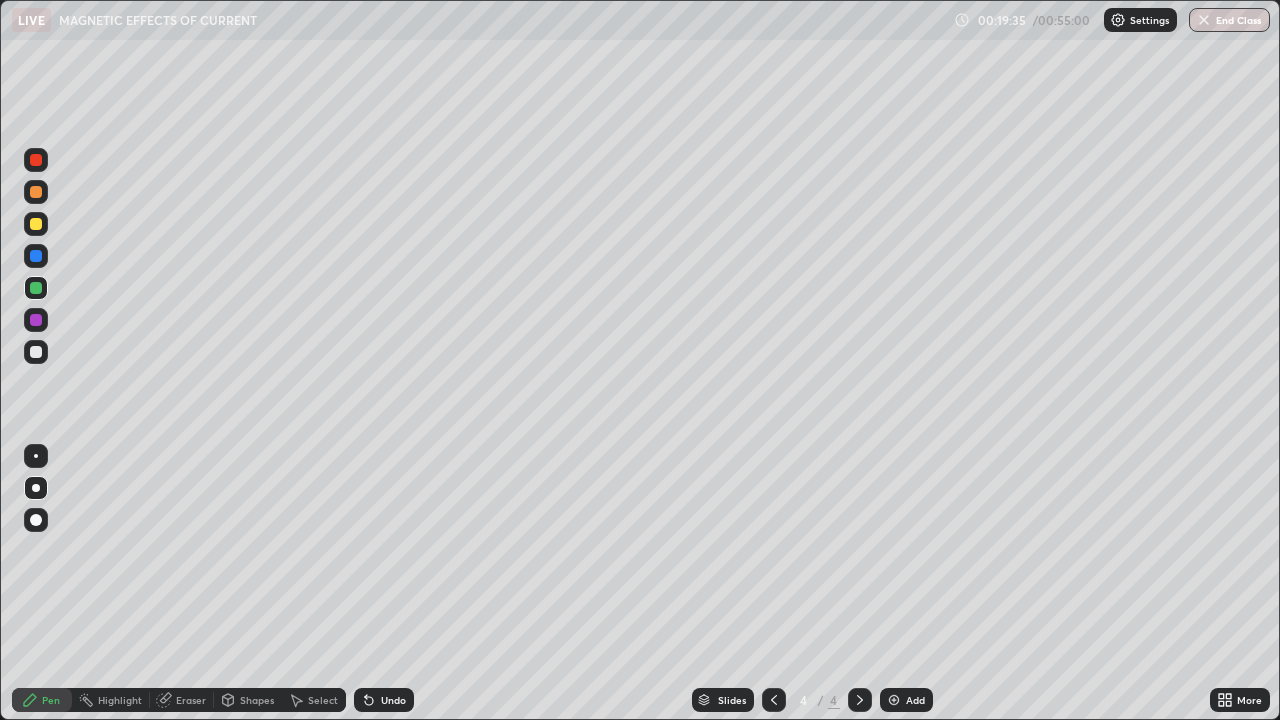 click on "Add" at bounding box center (906, 700) 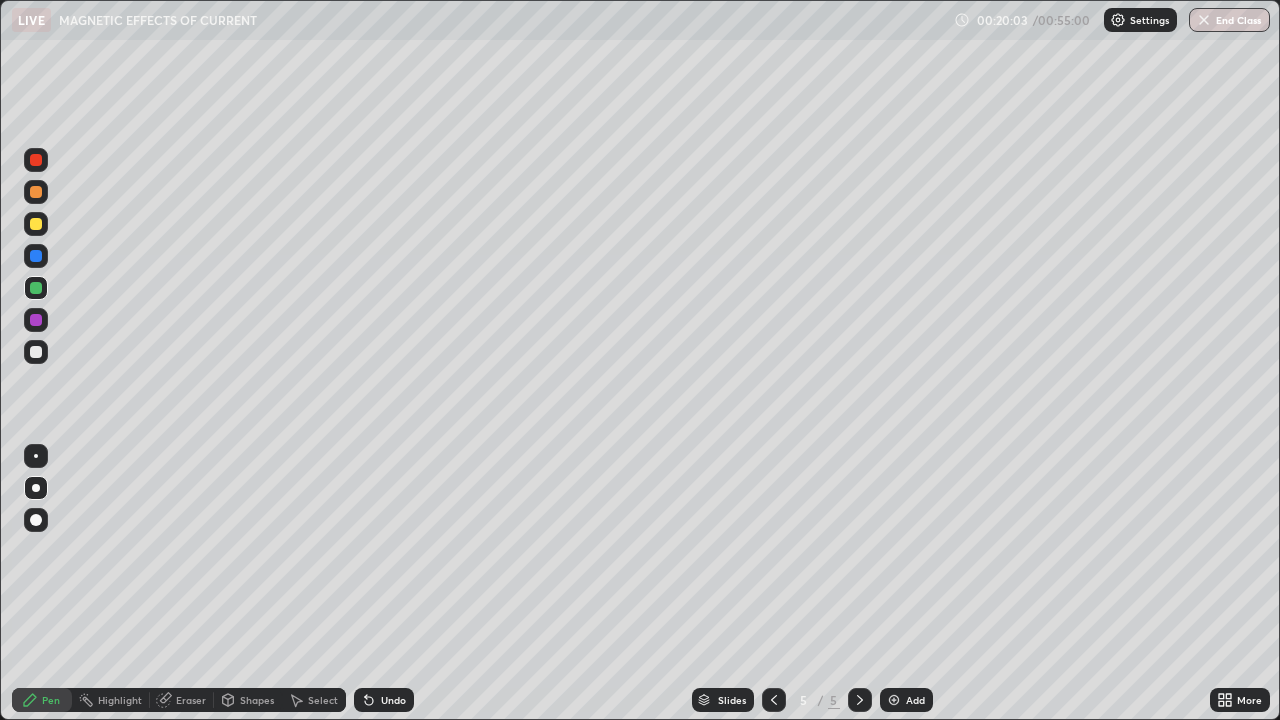 click on "Undo" at bounding box center (384, 700) 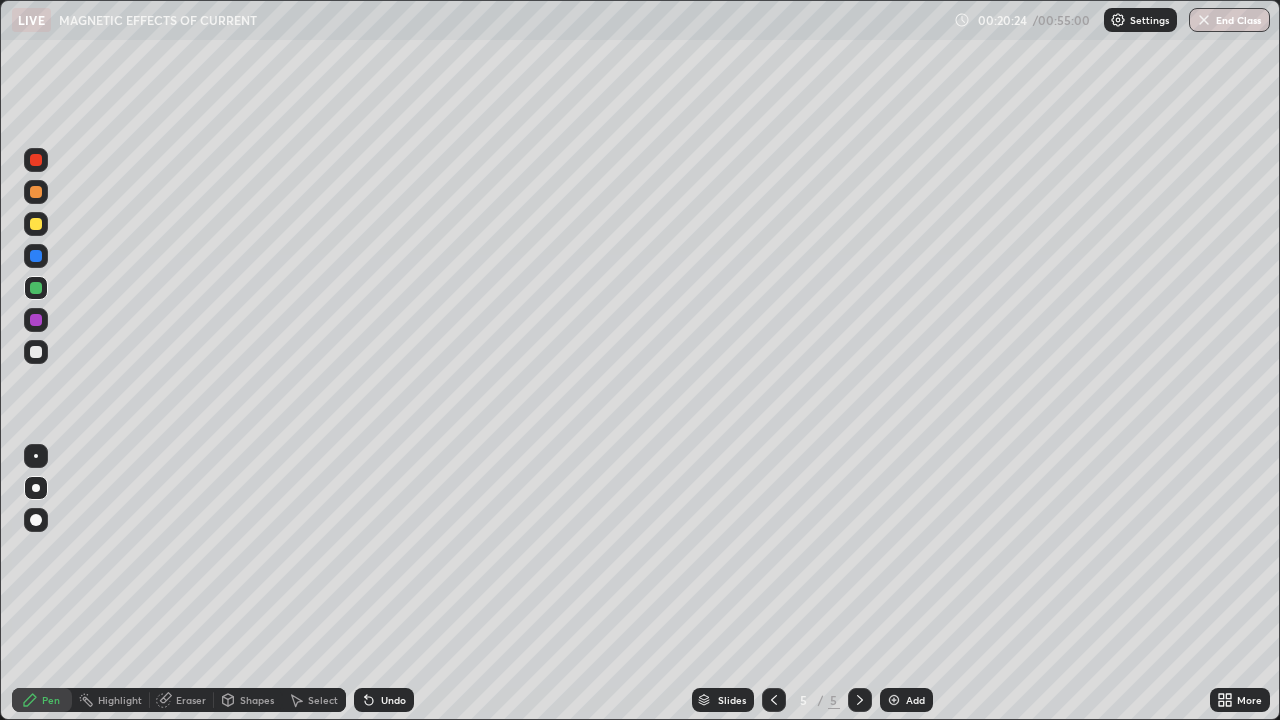 click on "Eraser" at bounding box center [191, 700] 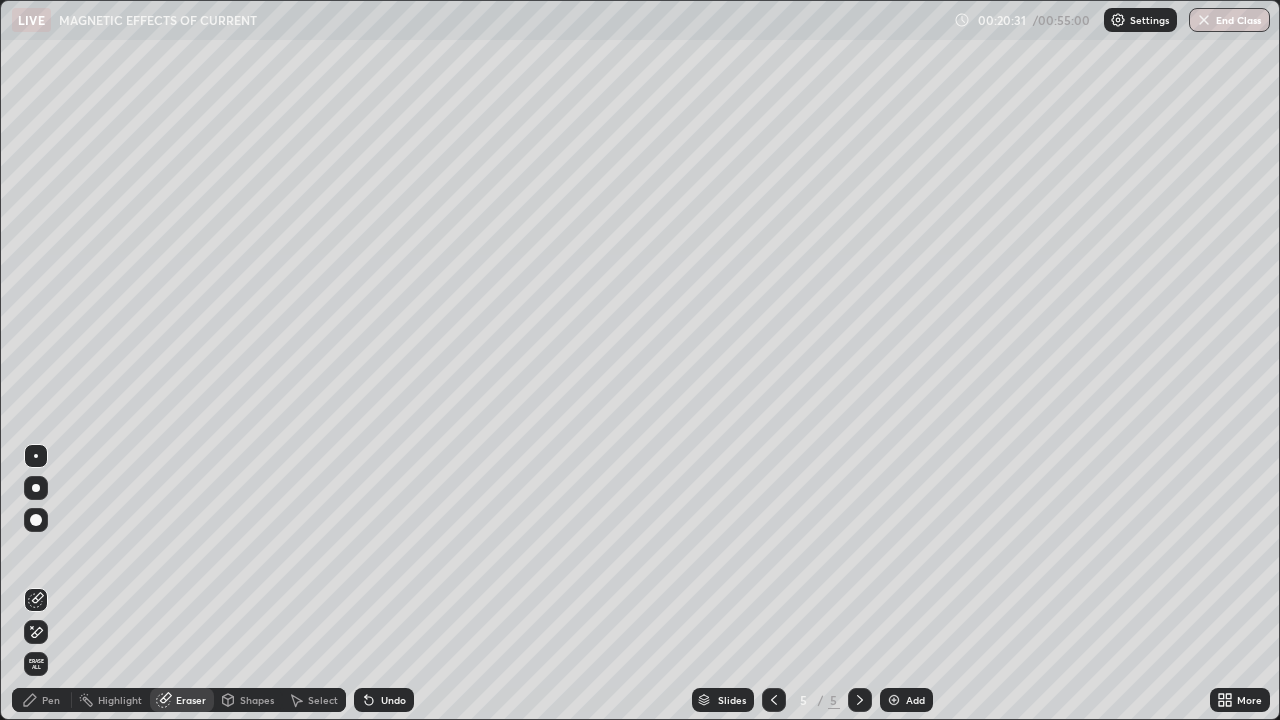 click on "Pen" at bounding box center (42, 700) 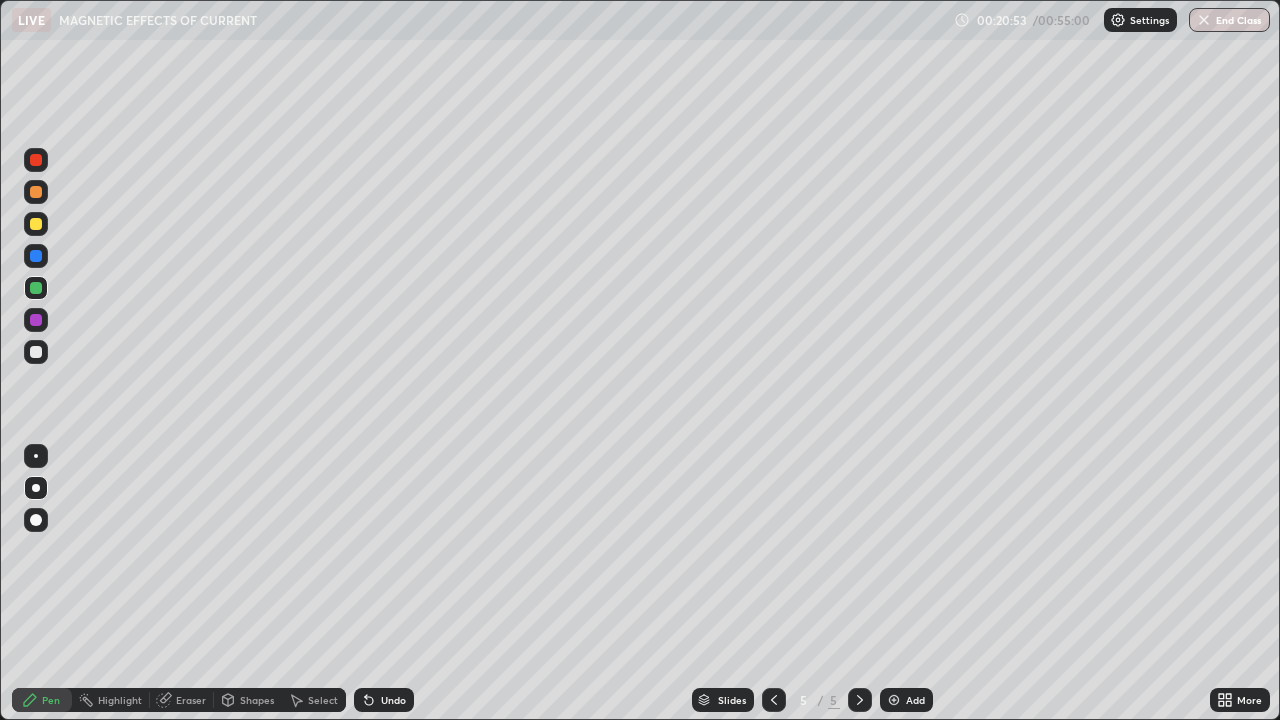 click on "Shapes" at bounding box center (257, 700) 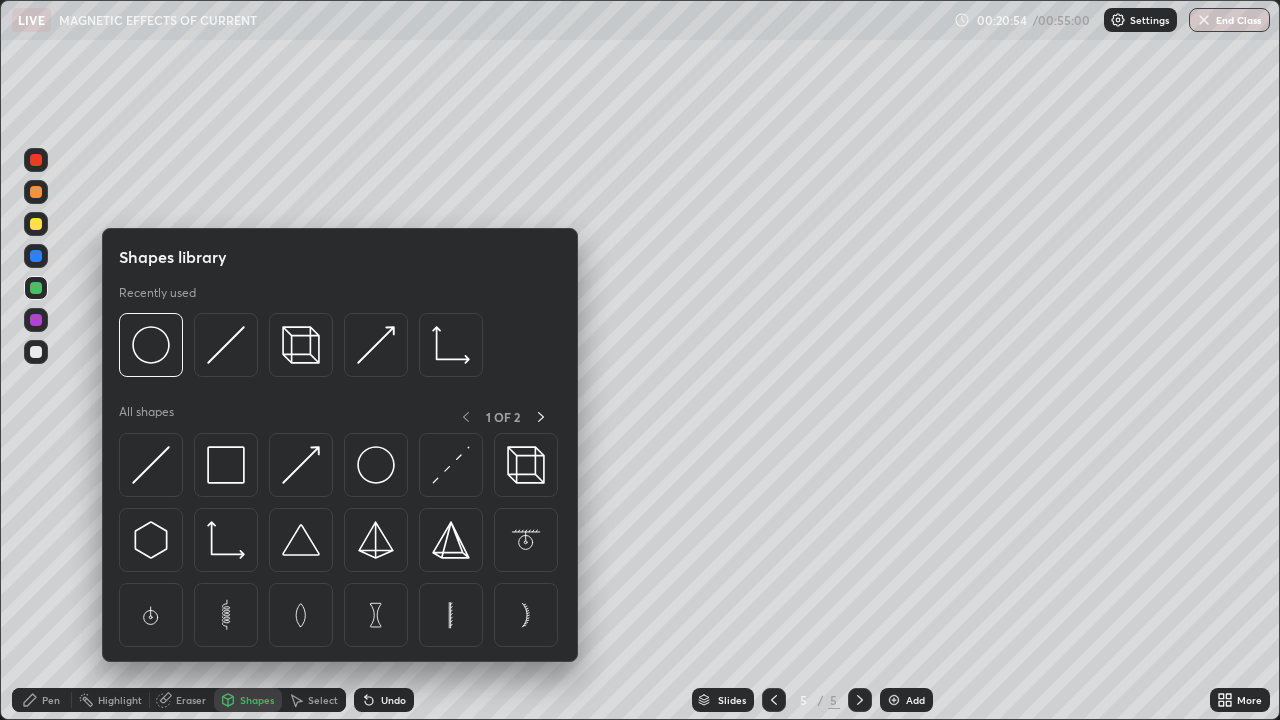 click on "Eraser" at bounding box center (182, 700) 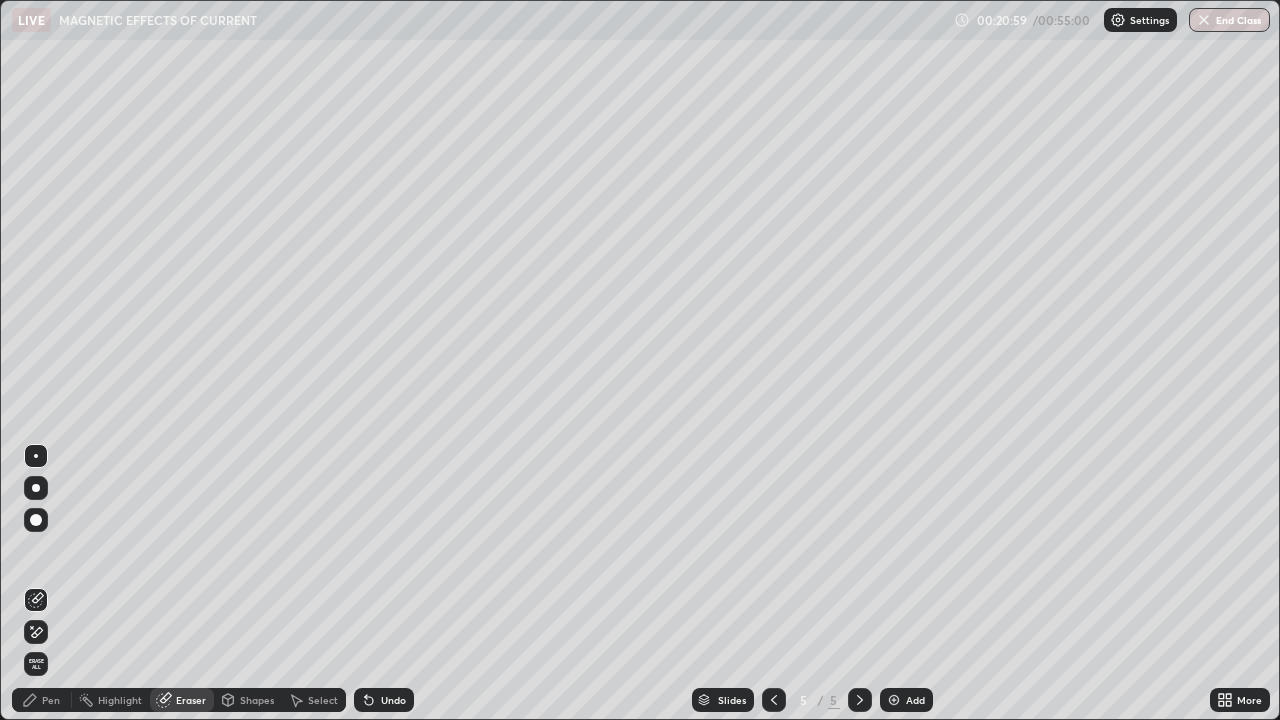 click on "Pen" at bounding box center (51, 700) 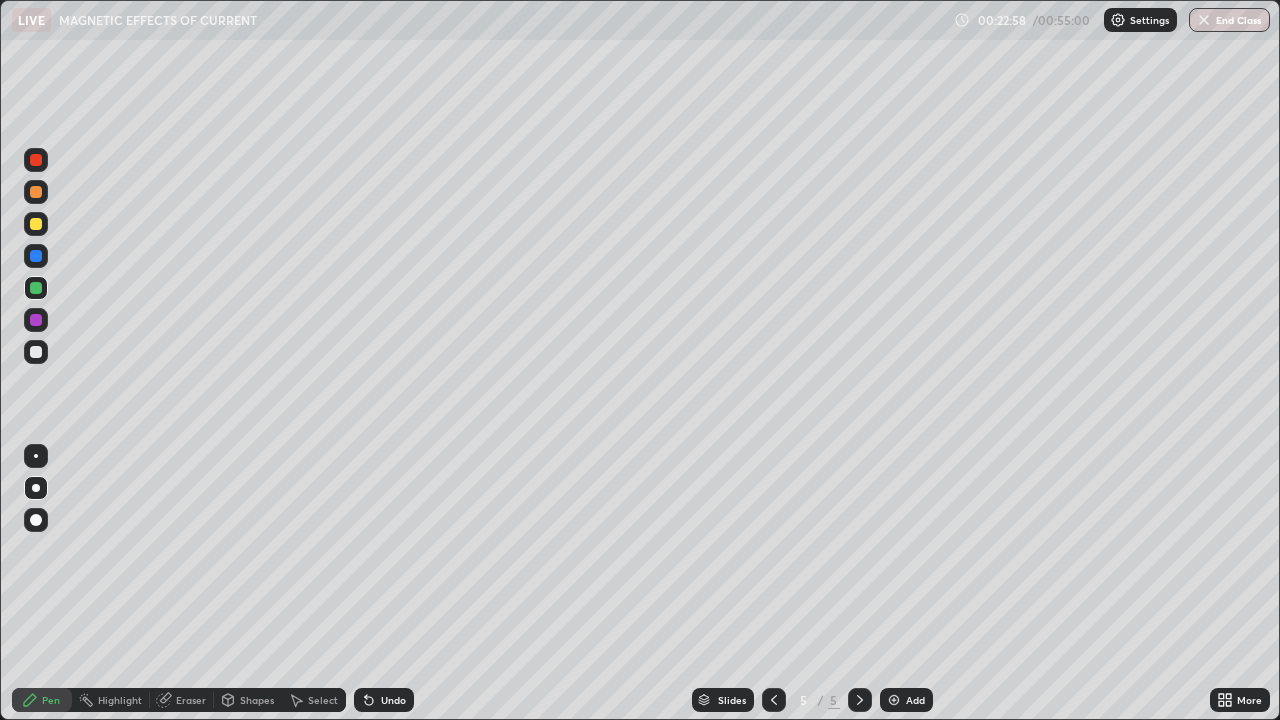 click at bounding box center (36, 352) 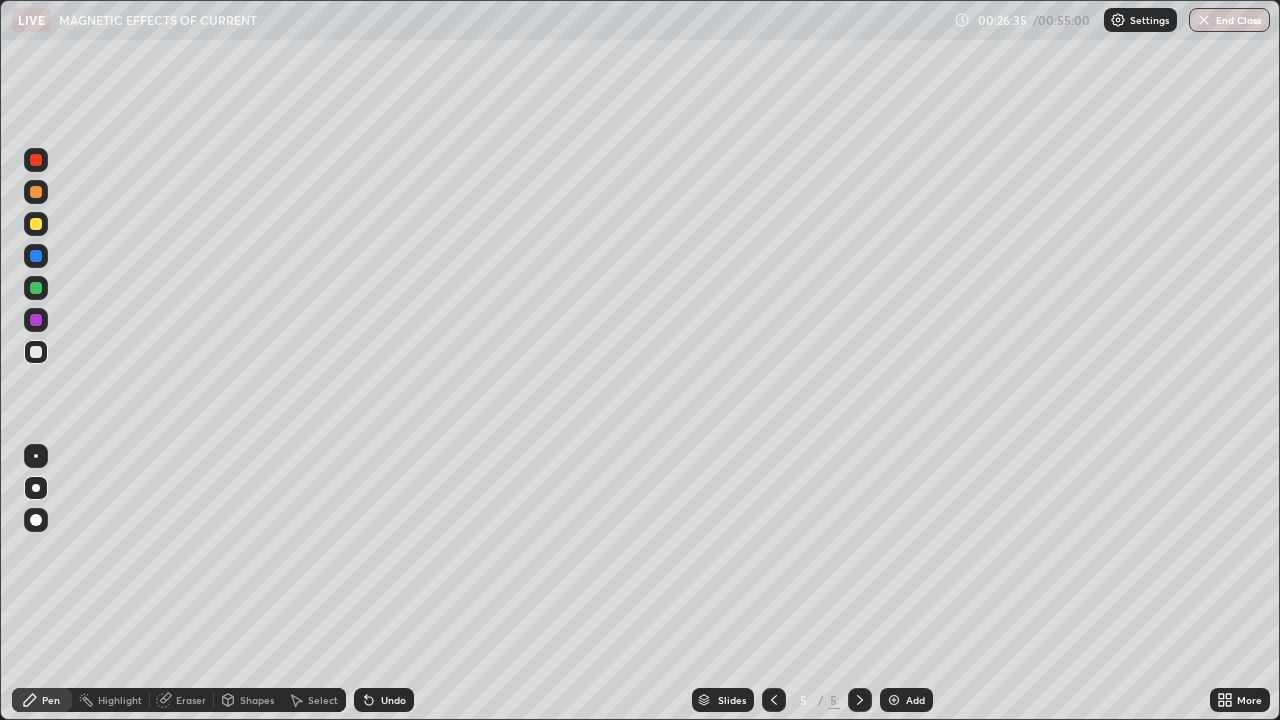 click on "Eraser" at bounding box center [191, 700] 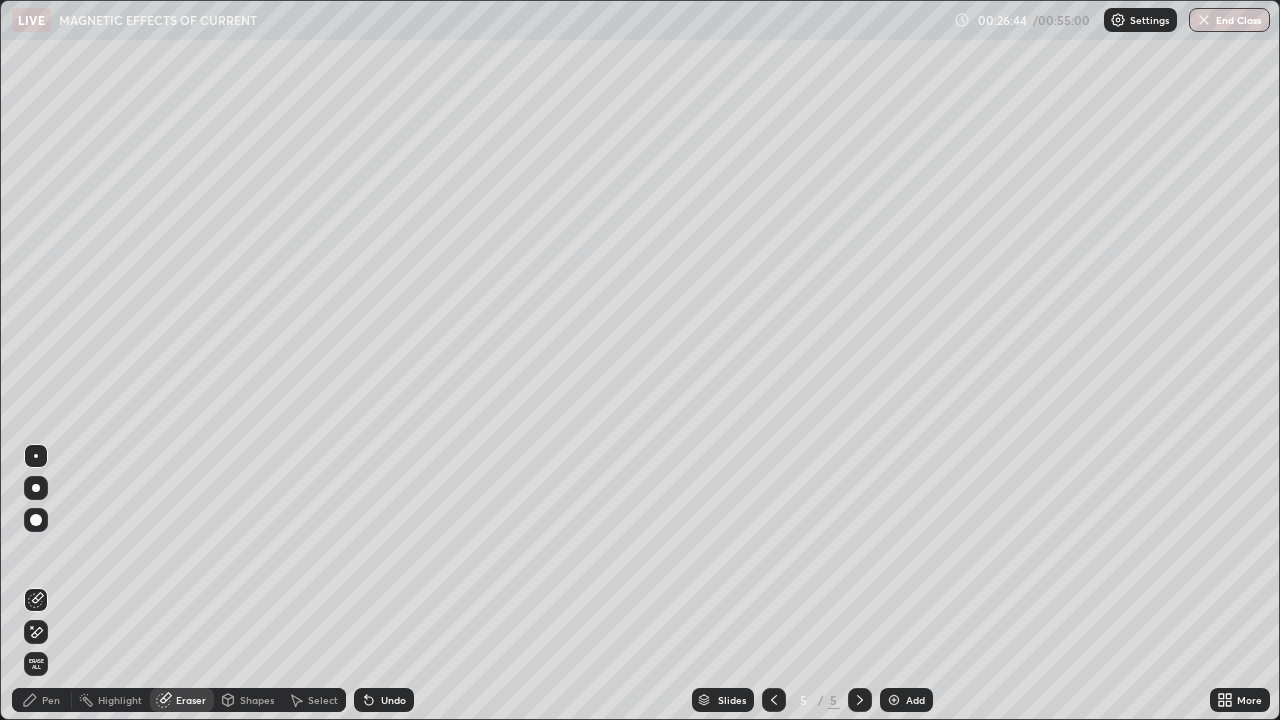 click on "Pen" at bounding box center [51, 700] 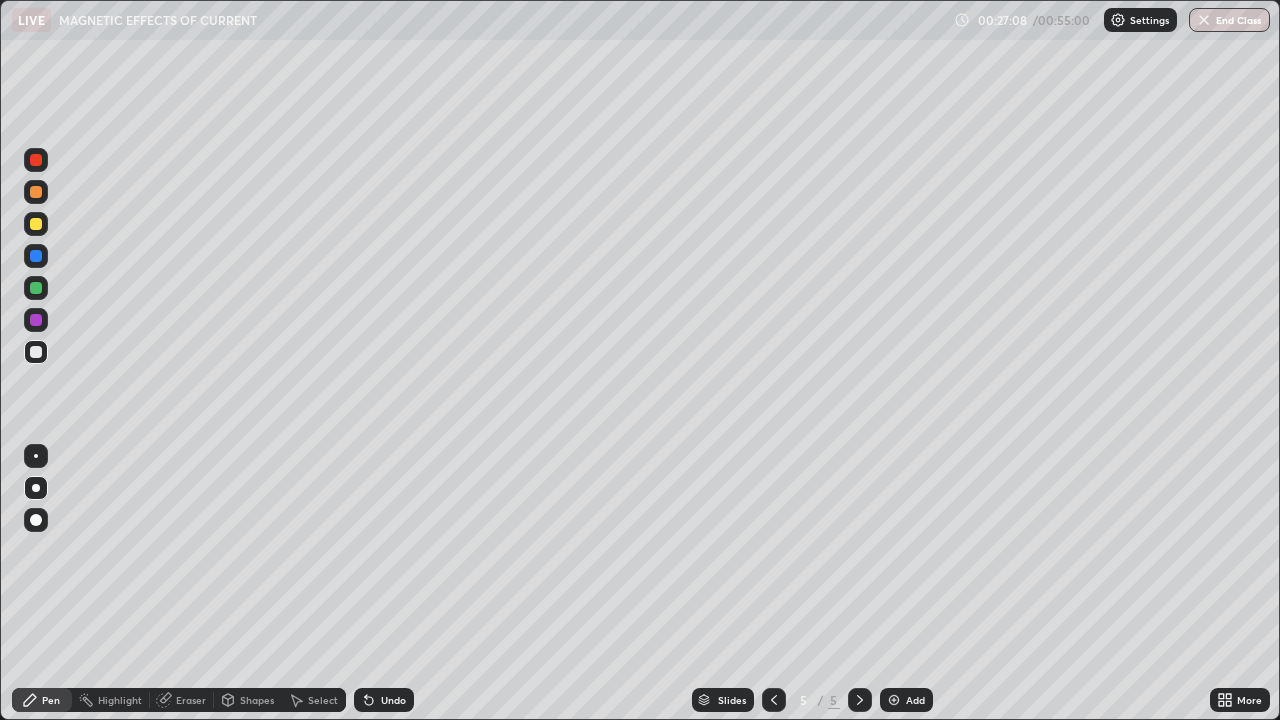 click at bounding box center [894, 700] 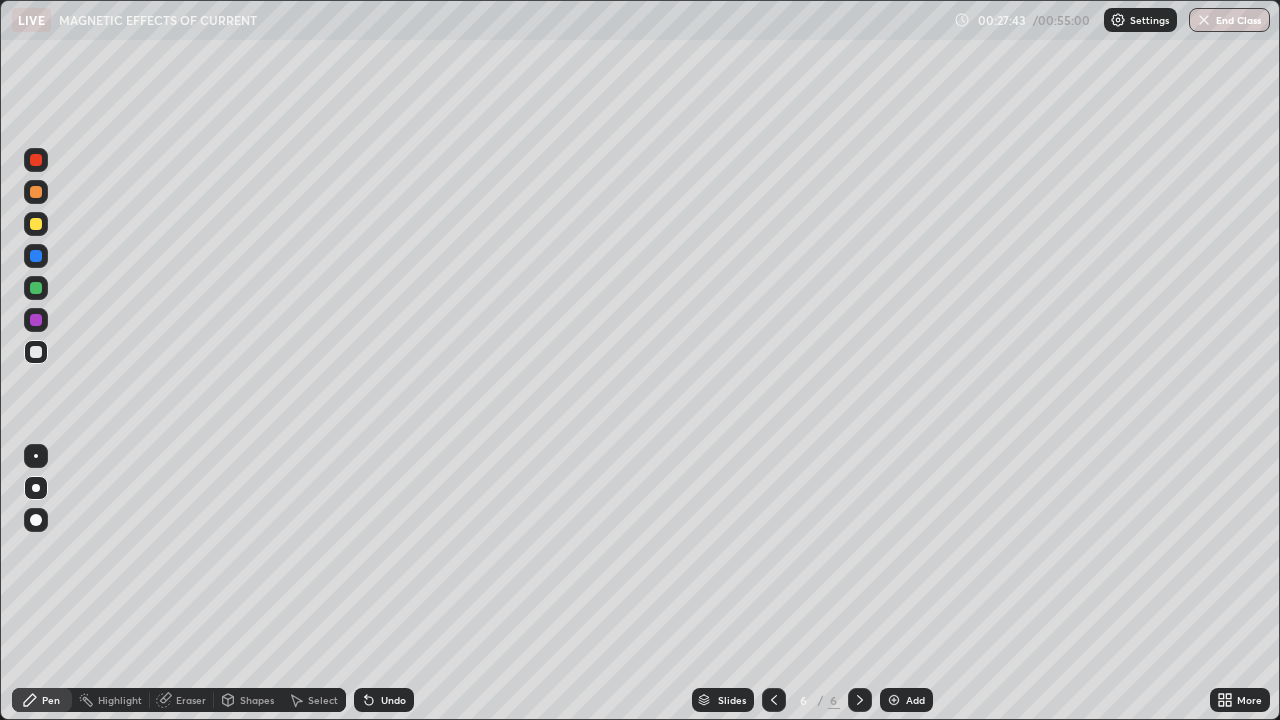 click at bounding box center [36, 224] 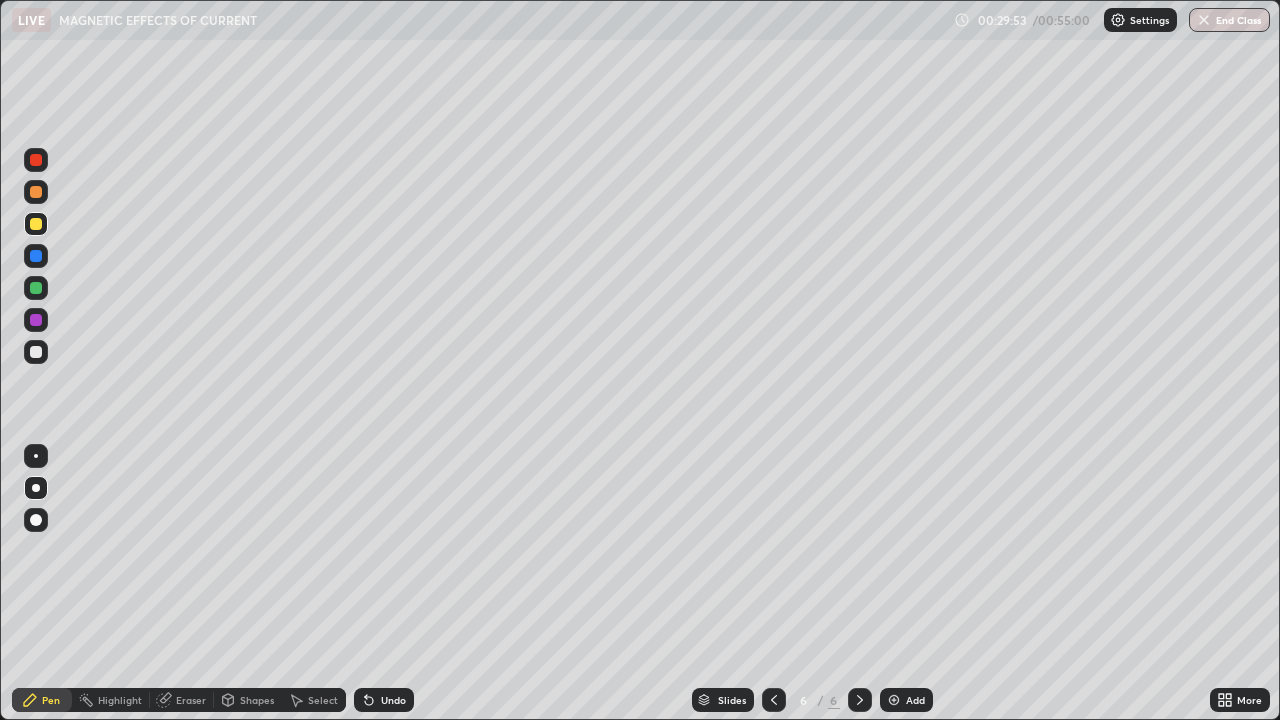 click on "Eraser" at bounding box center [191, 700] 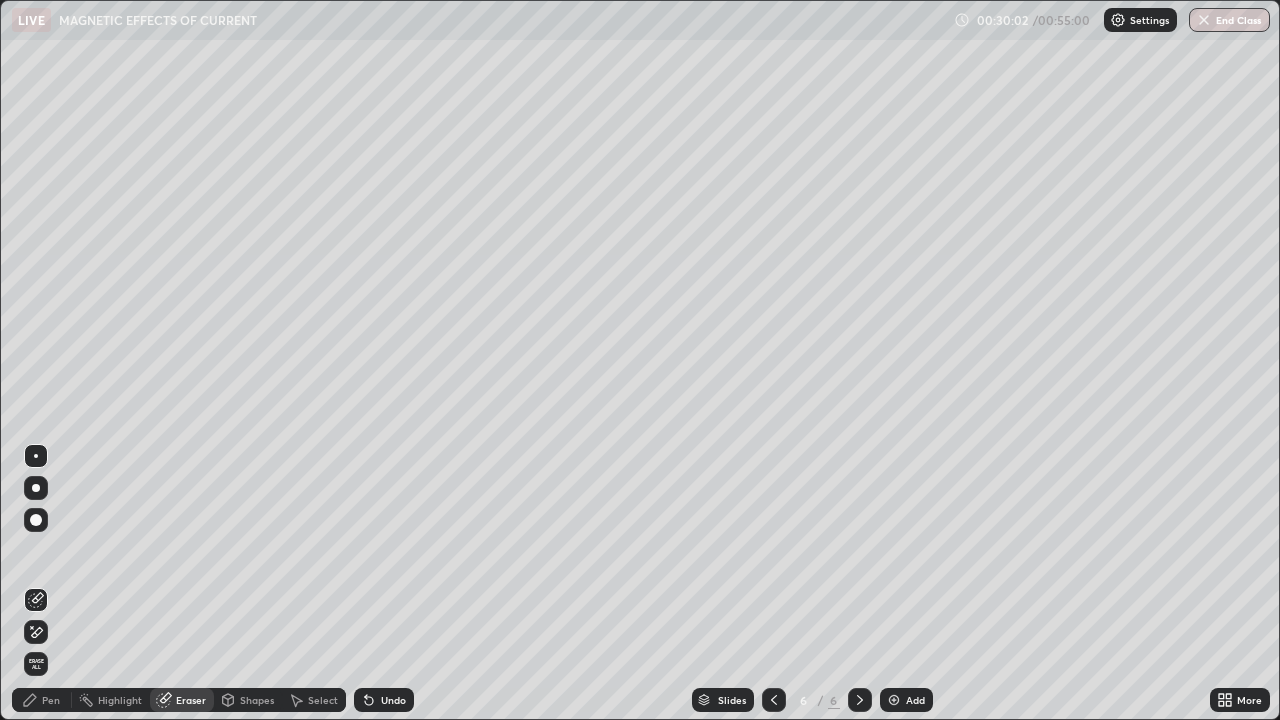 click on "Pen" at bounding box center (51, 700) 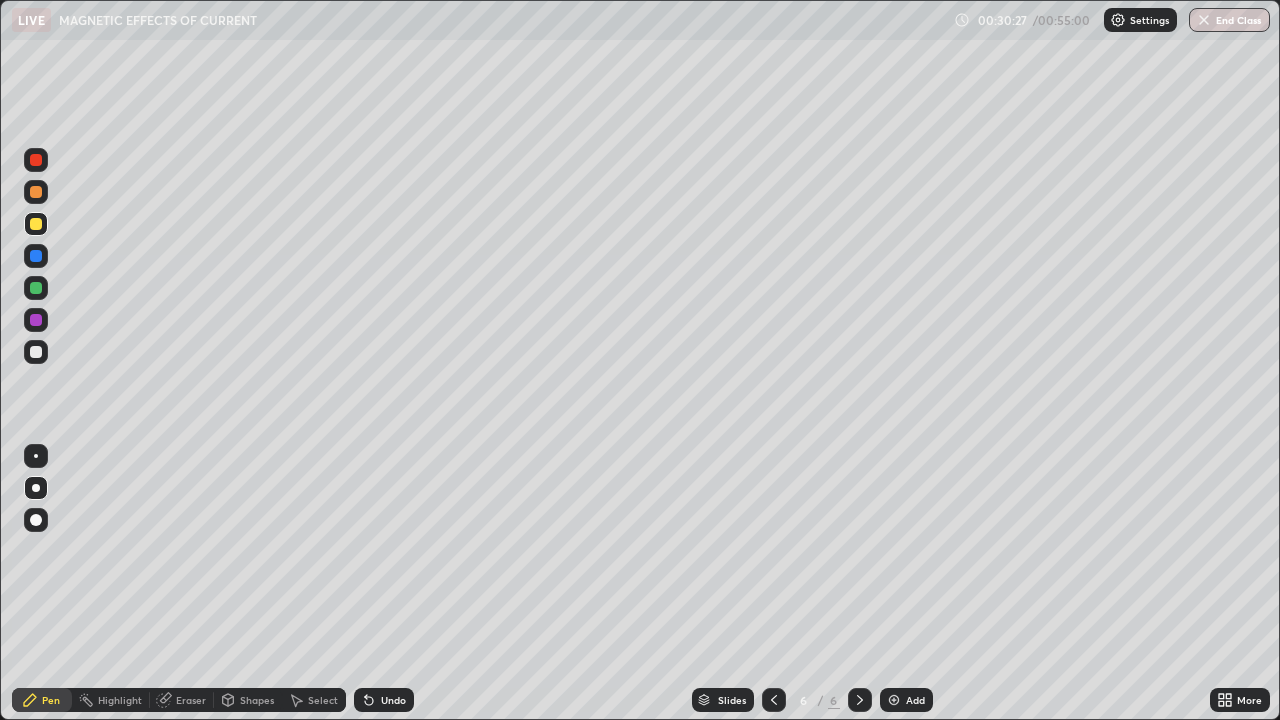 click on "Eraser" at bounding box center [191, 700] 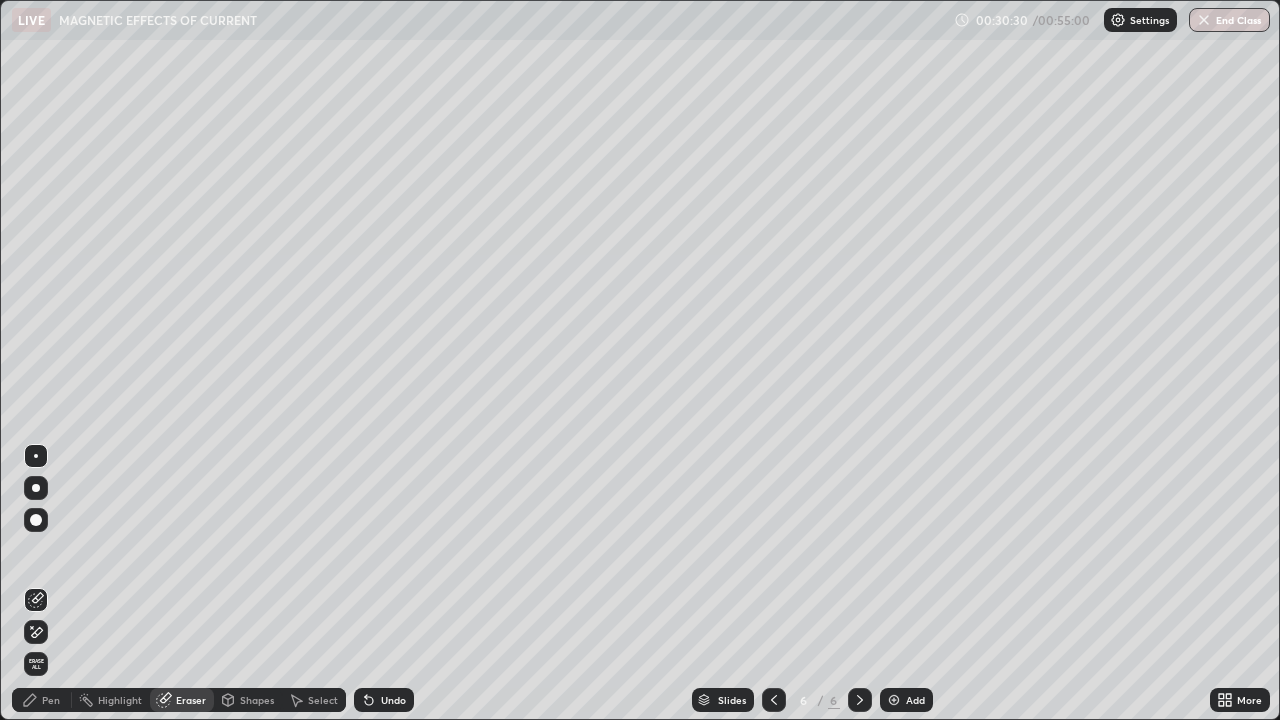 click on "Pen" at bounding box center (42, 700) 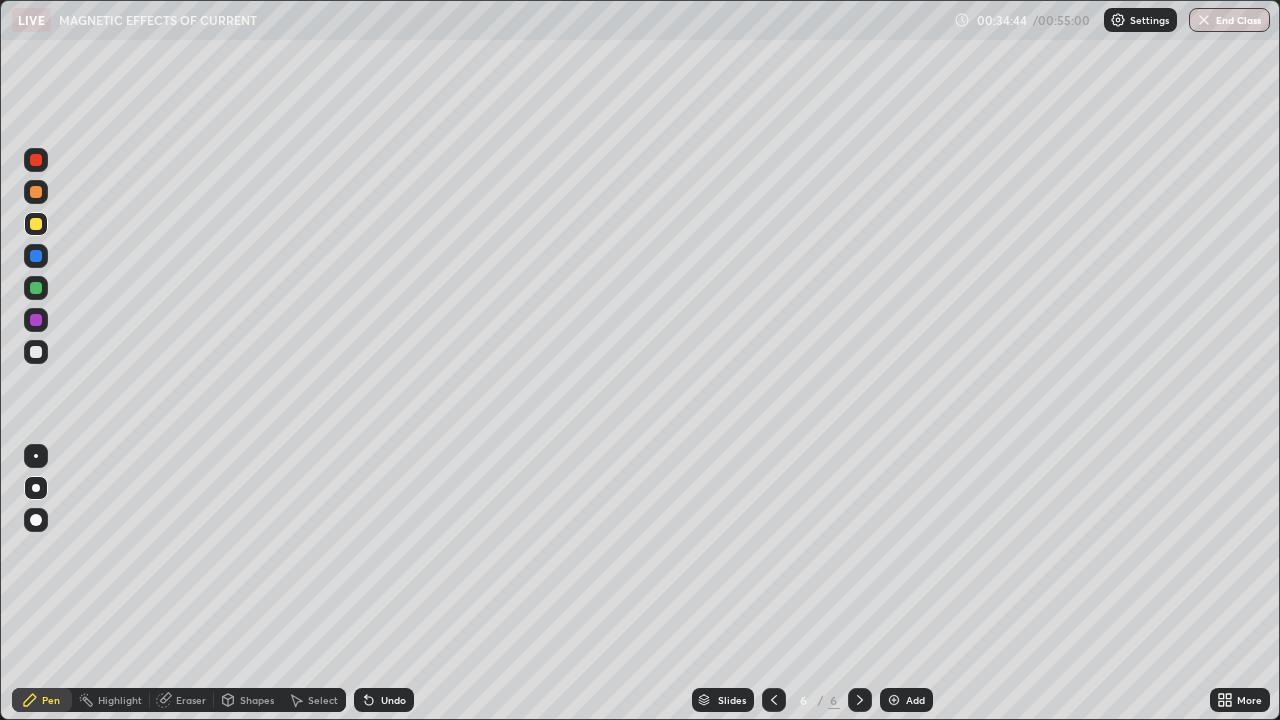 click on "Add" at bounding box center (915, 700) 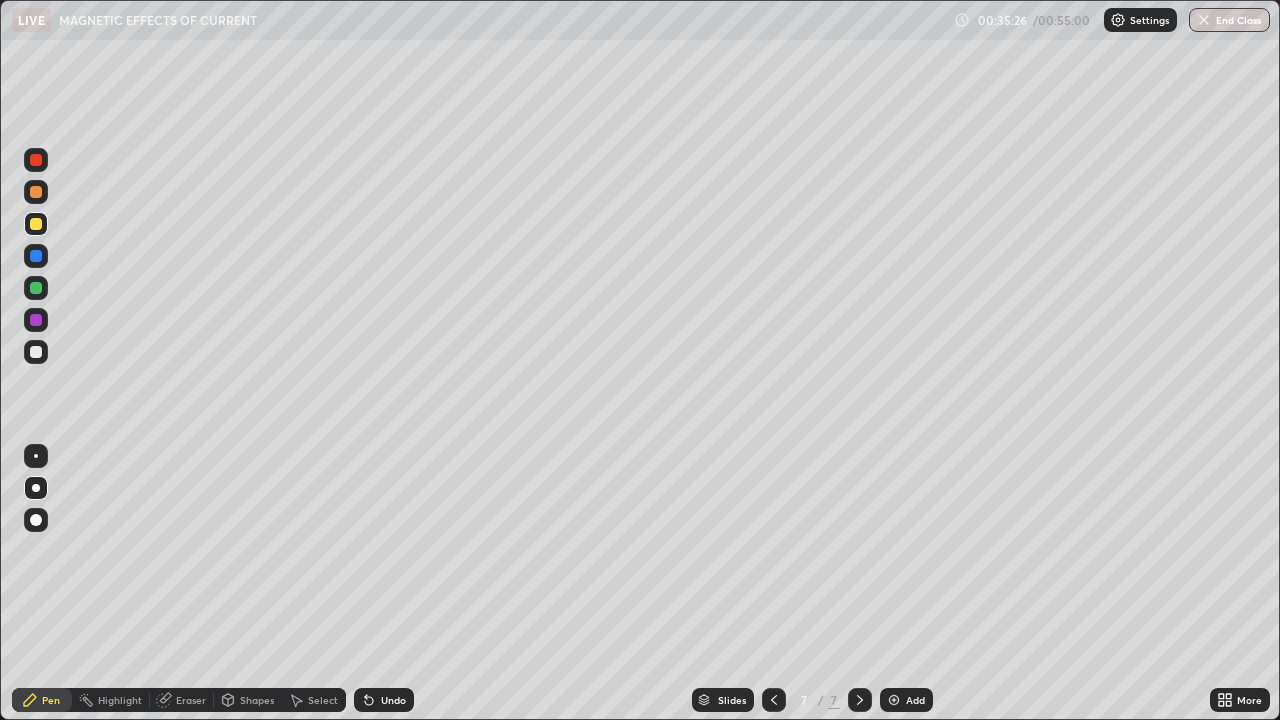 click at bounding box center (36, 352) 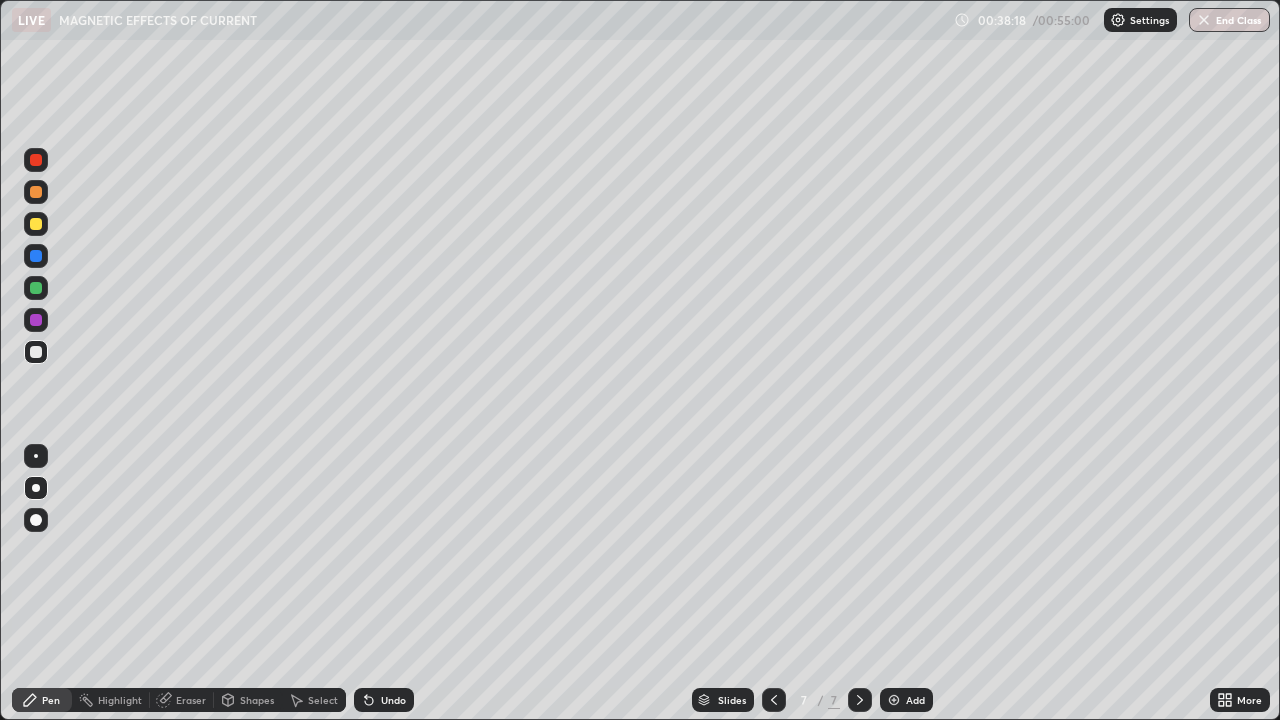 click at bounding box center (36, 224) 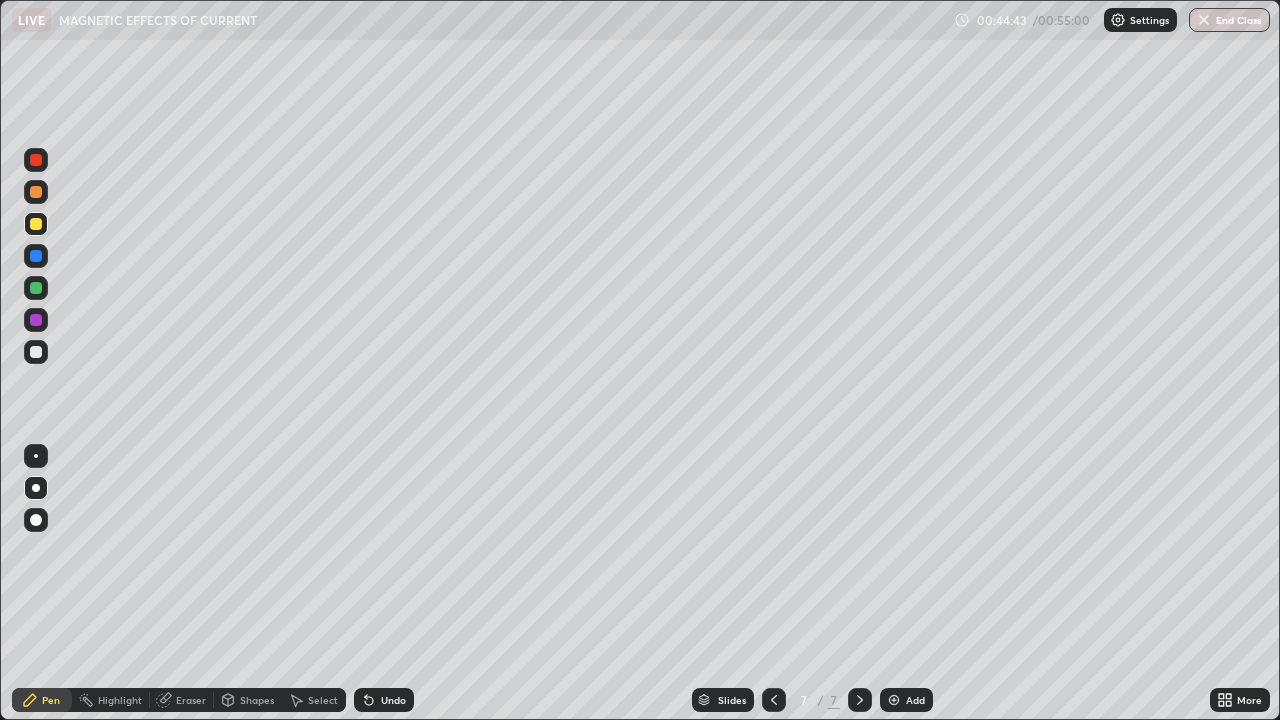click on "Add" at bounding box center [915, 700] 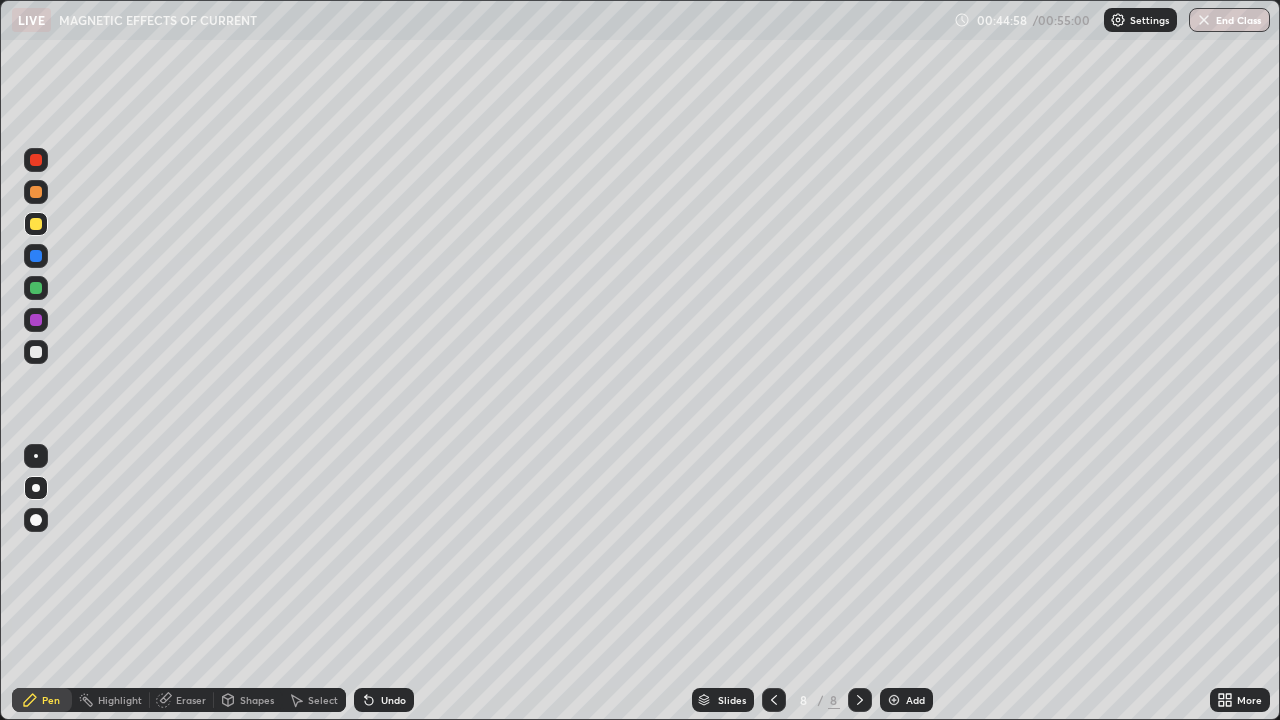 click at bounding box center (36, 192) 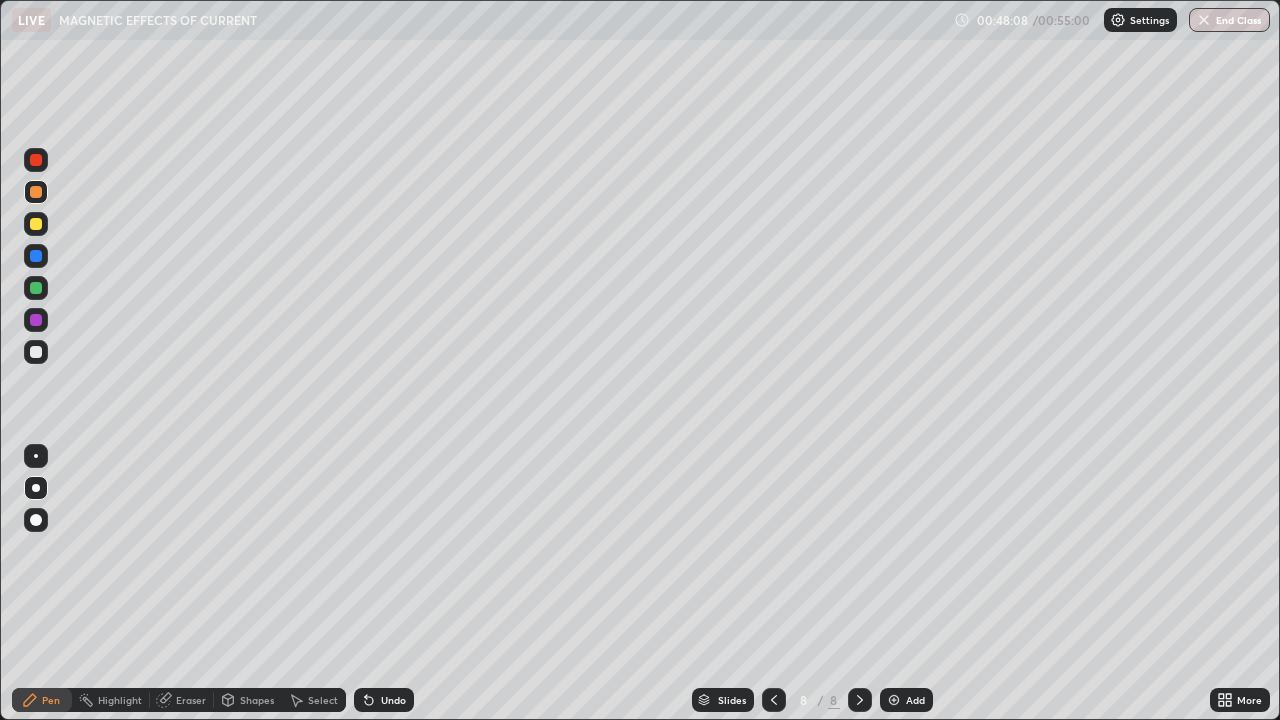 click on "Add" at bounding box center (906, 700) 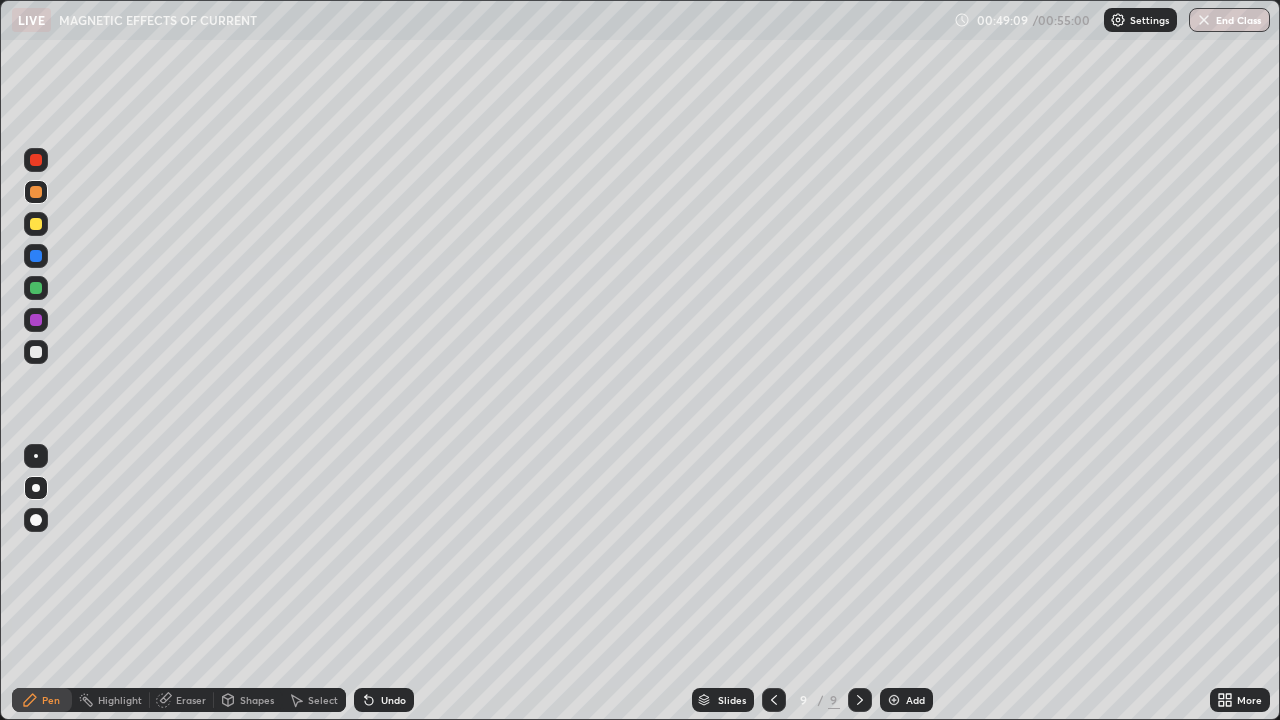 click at bounding box center [36, 352] 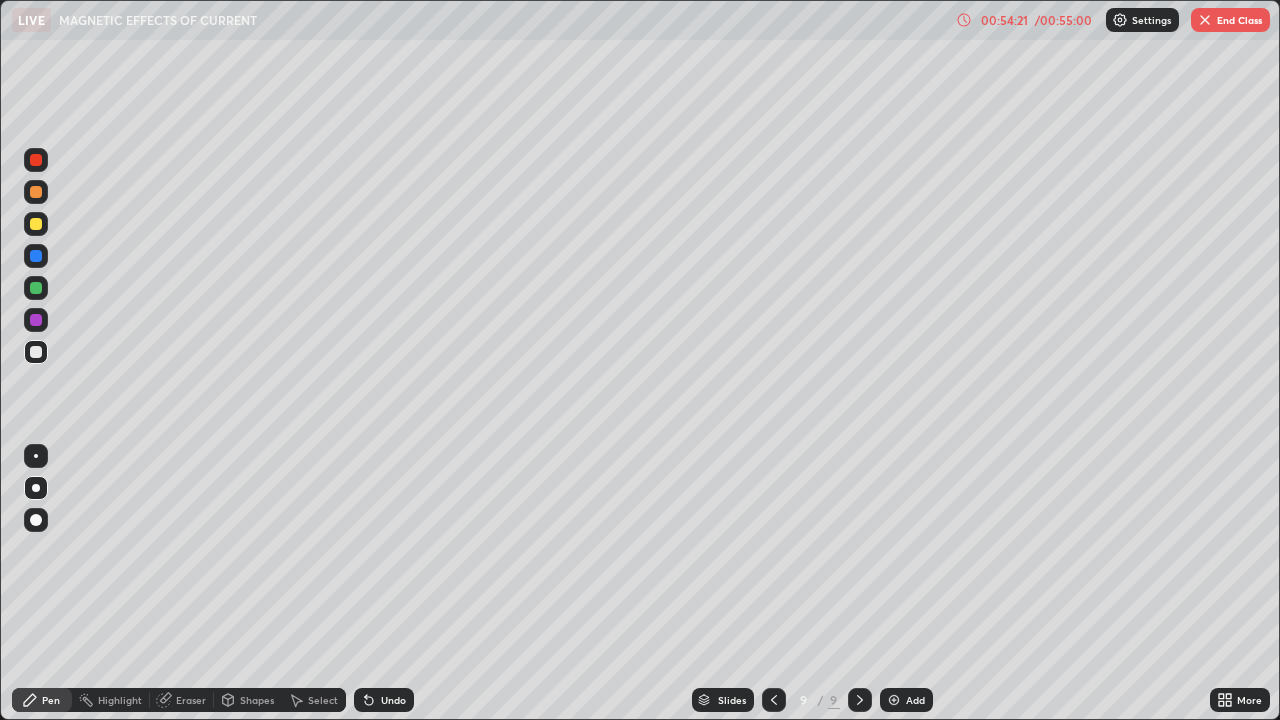 click on "Eraser" at bounding box center [191, 700] 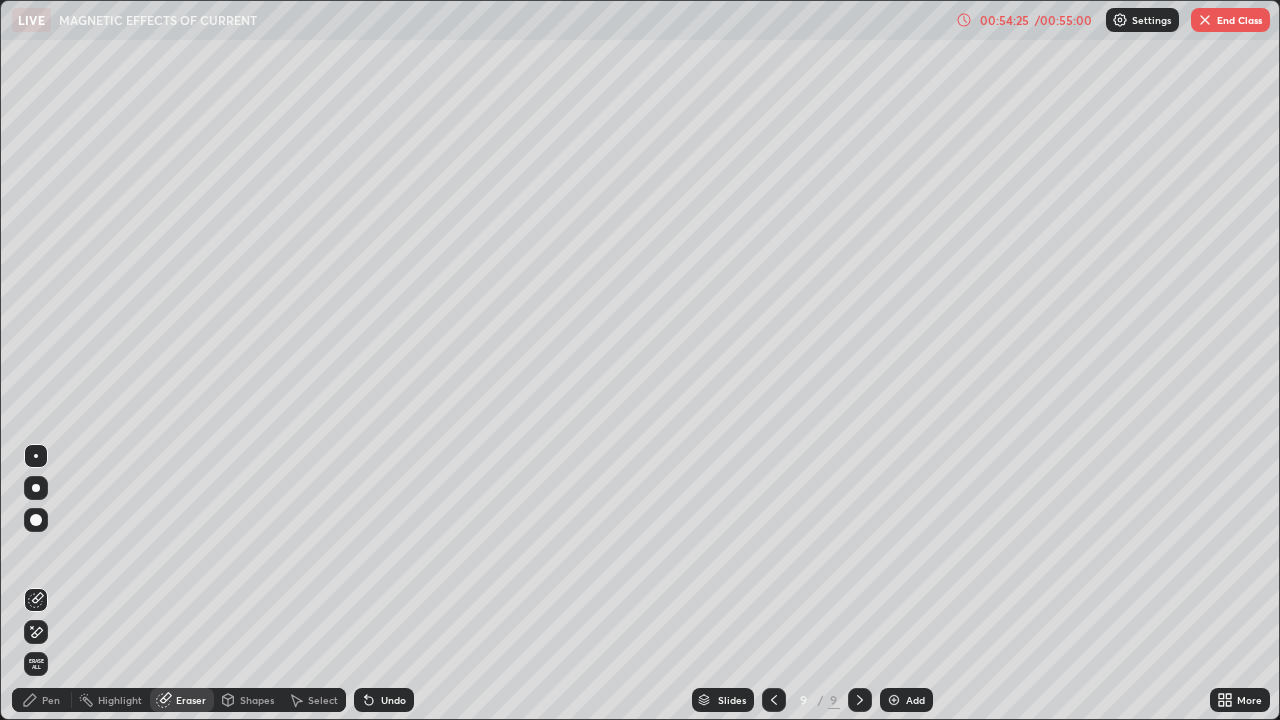 click on "Pen" at bounding box center (42, 700) 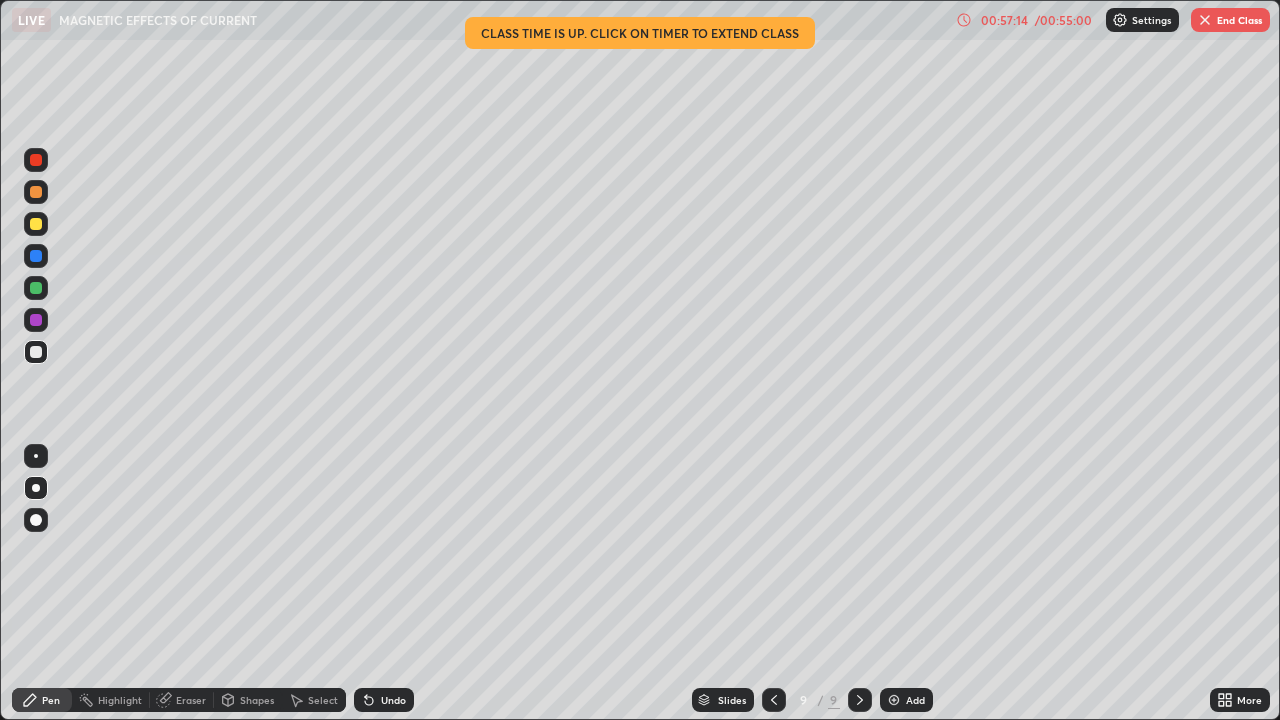 click on "End Class" at bounding box center (1230, 20) 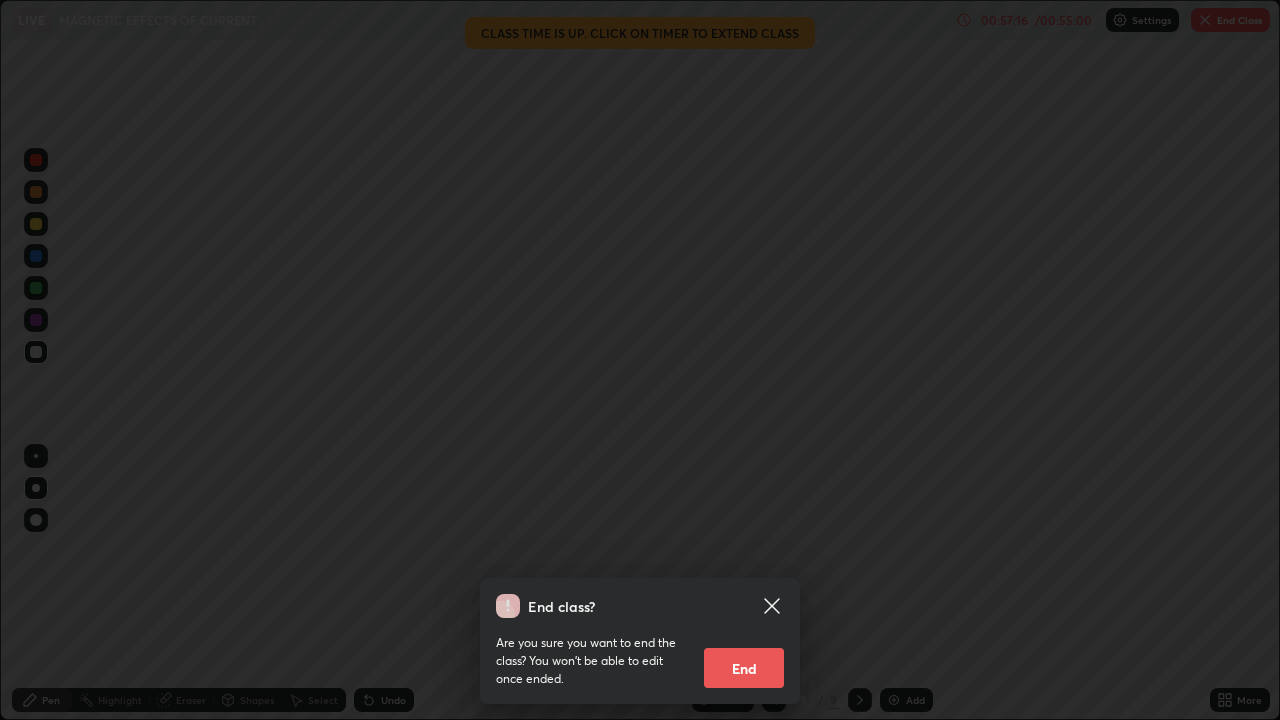 click on "End" at bounding box center [744, 668] 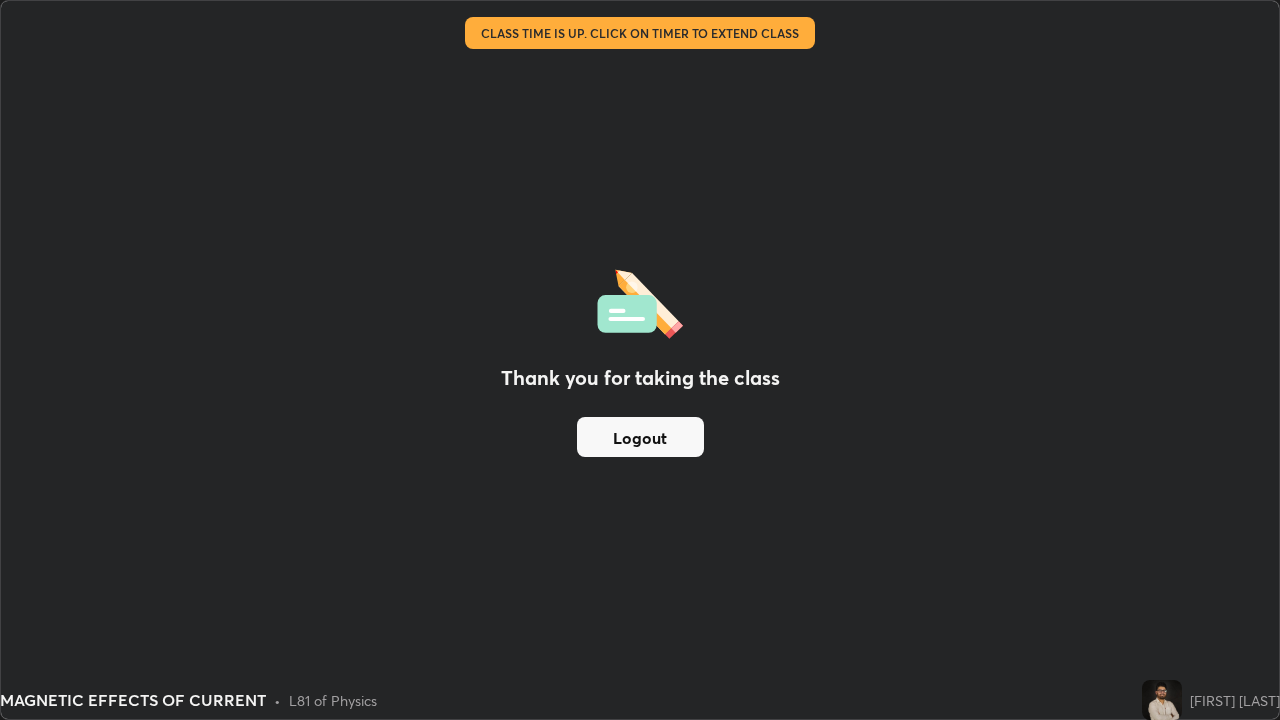 click on "Logout" at bounding box center (640, 437) 